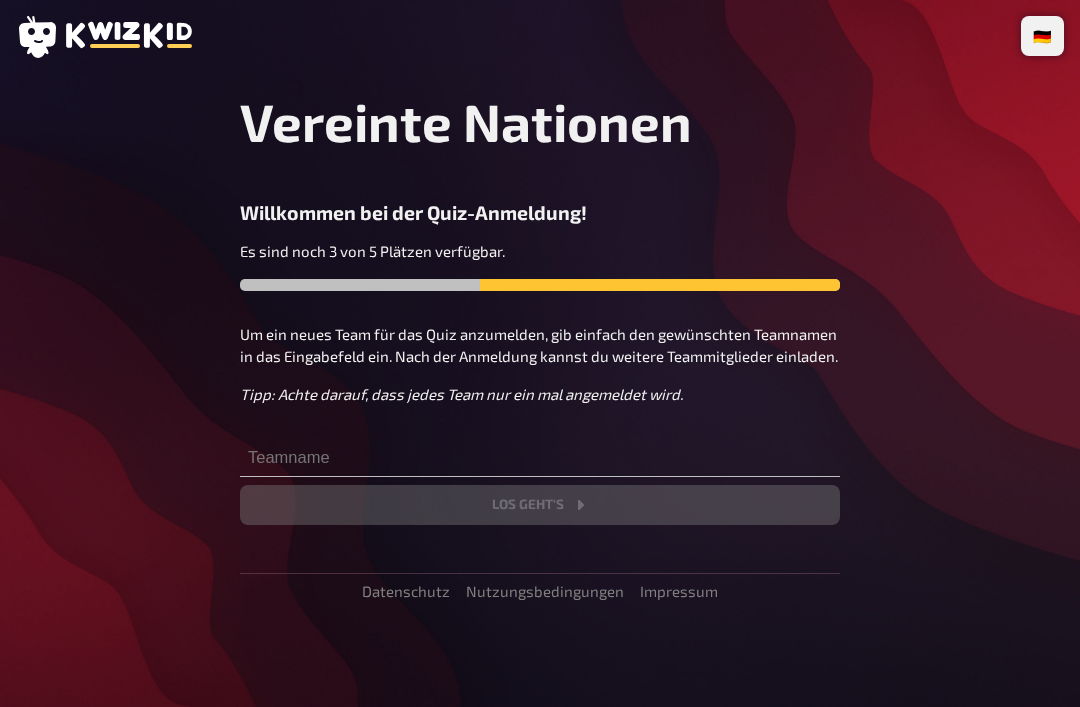scroll, scrollTop: 0, scrollLeft: 0, axis: both 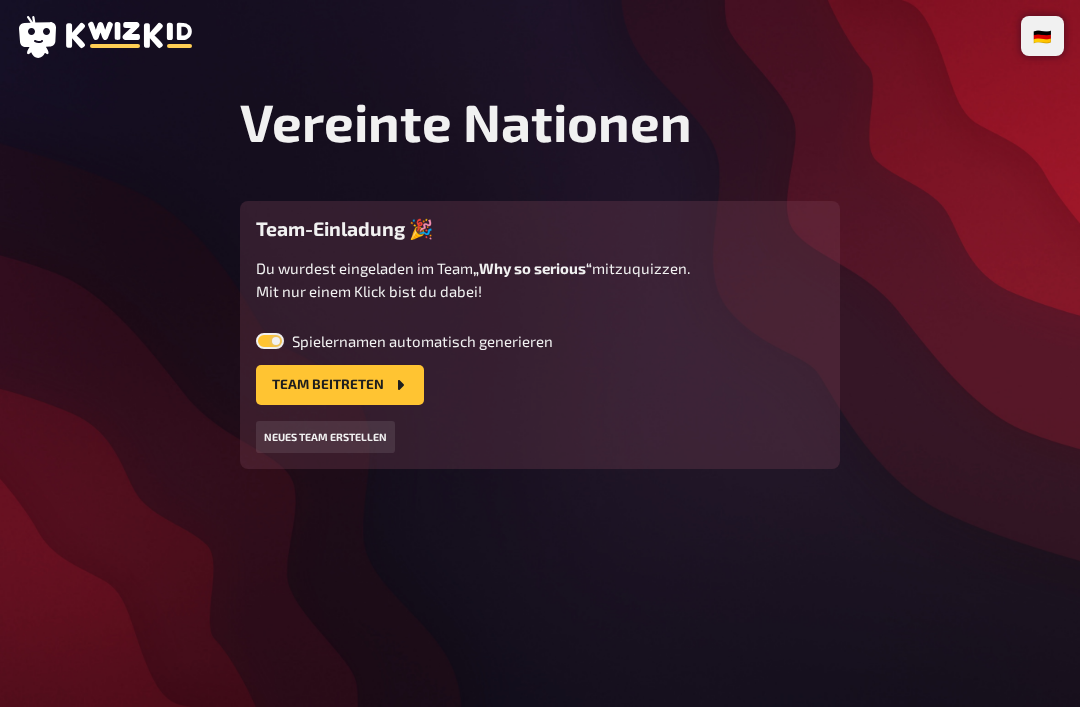 click on "Team beitreten" at bounding box center (340, 385) 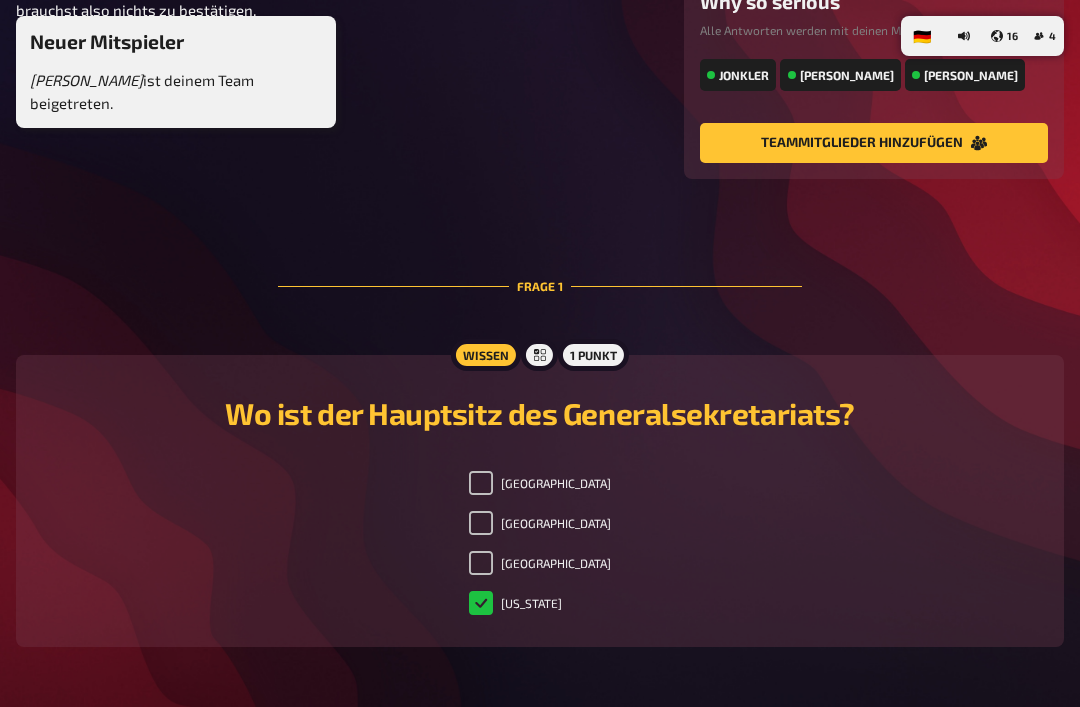 scroll, scrollTop: 355, scrollLeft: 0, axis: vertical 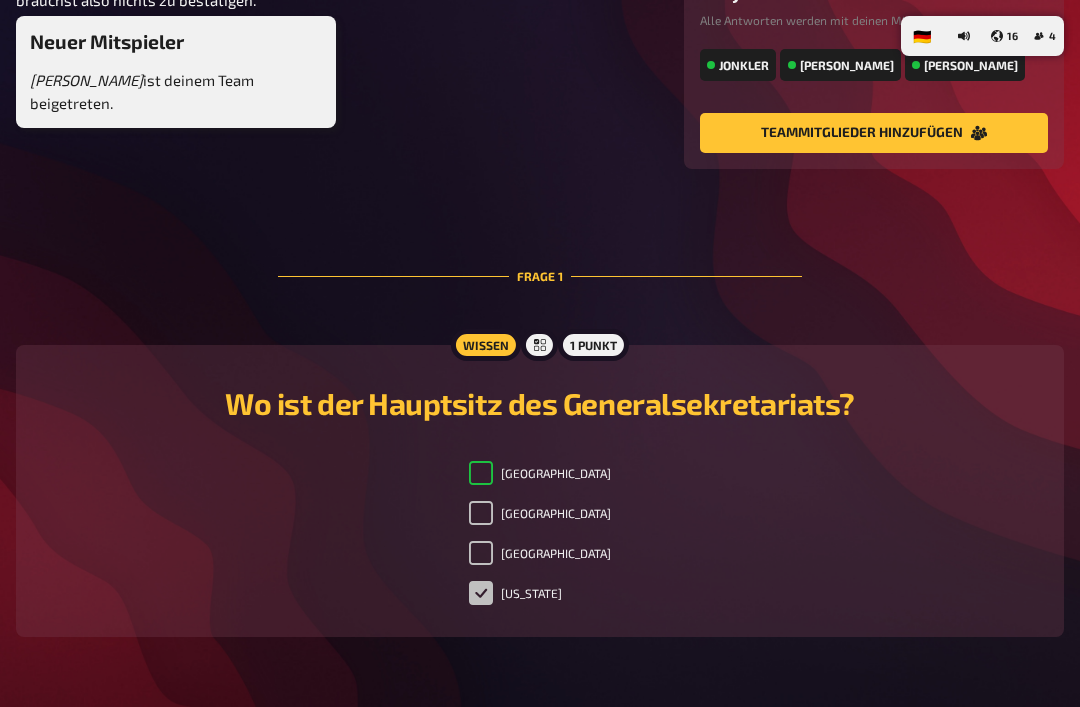 checkbox on "true" 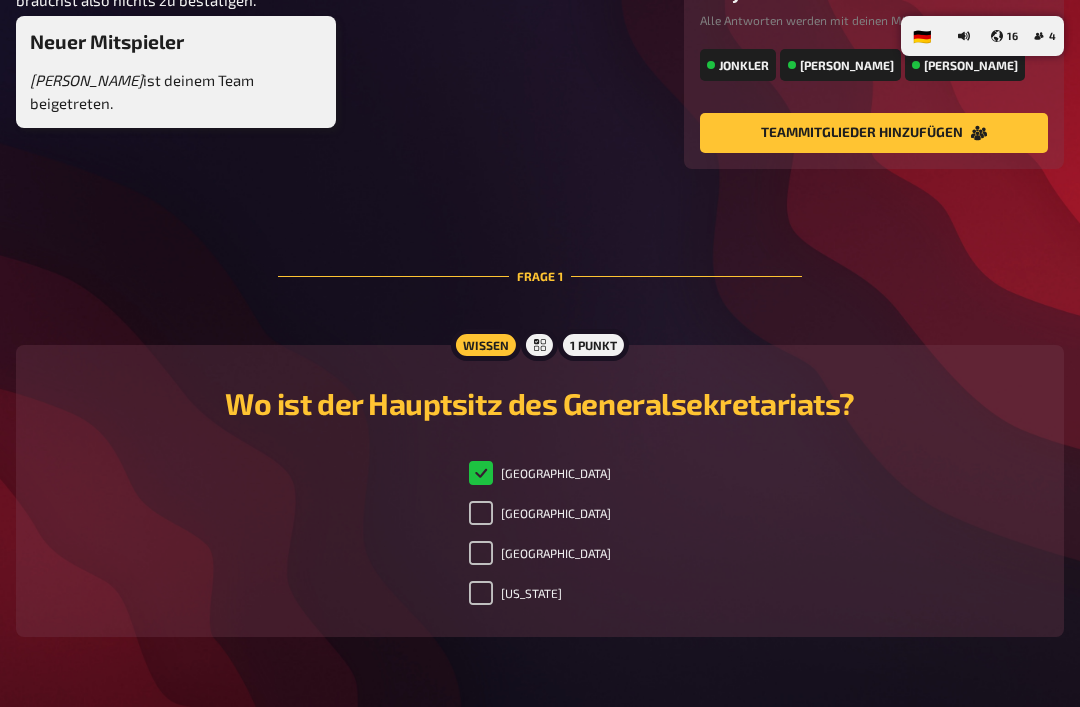 checkbox on "false" 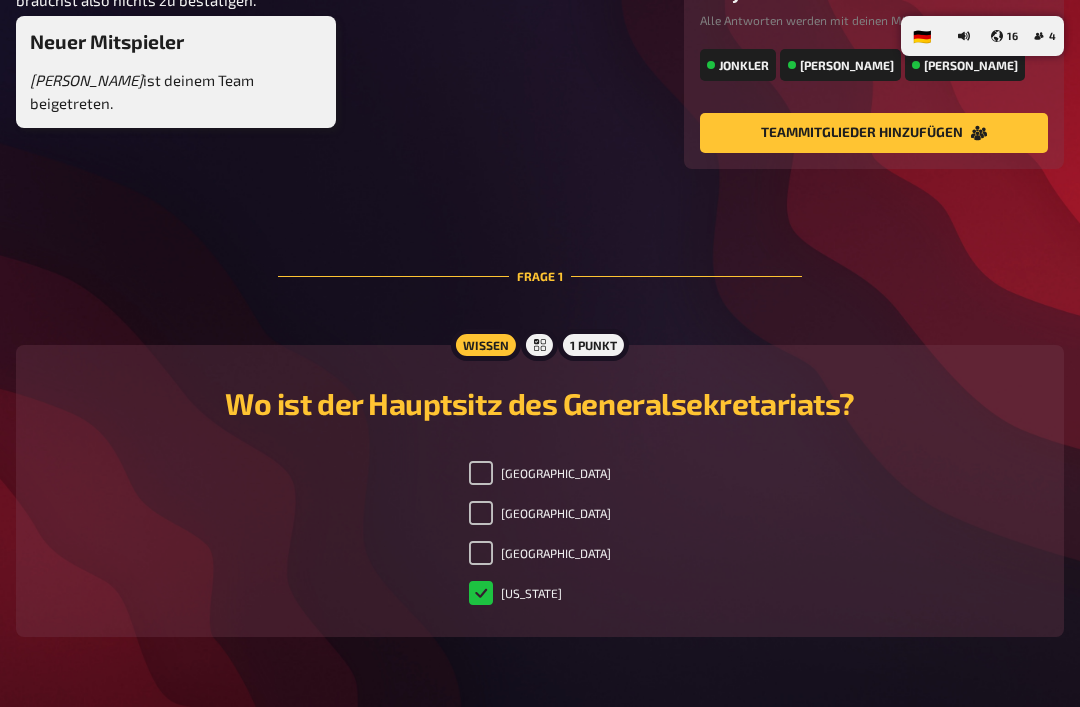 checkbox on "true" 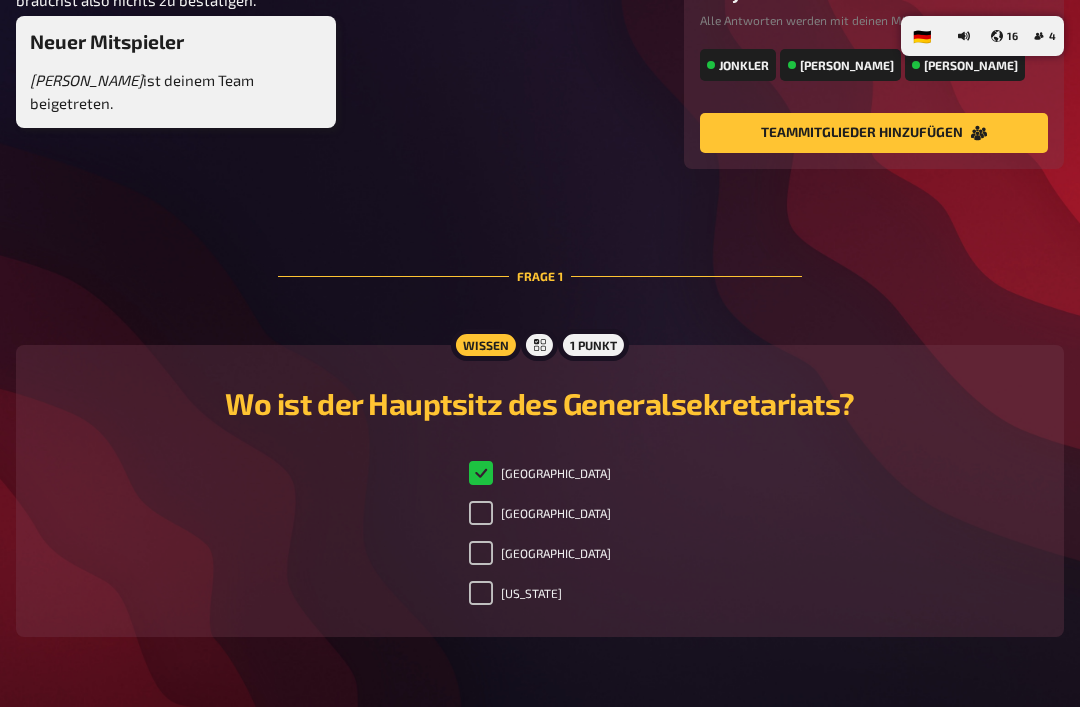 click on "Madrid" at bounding box center [481, 513] 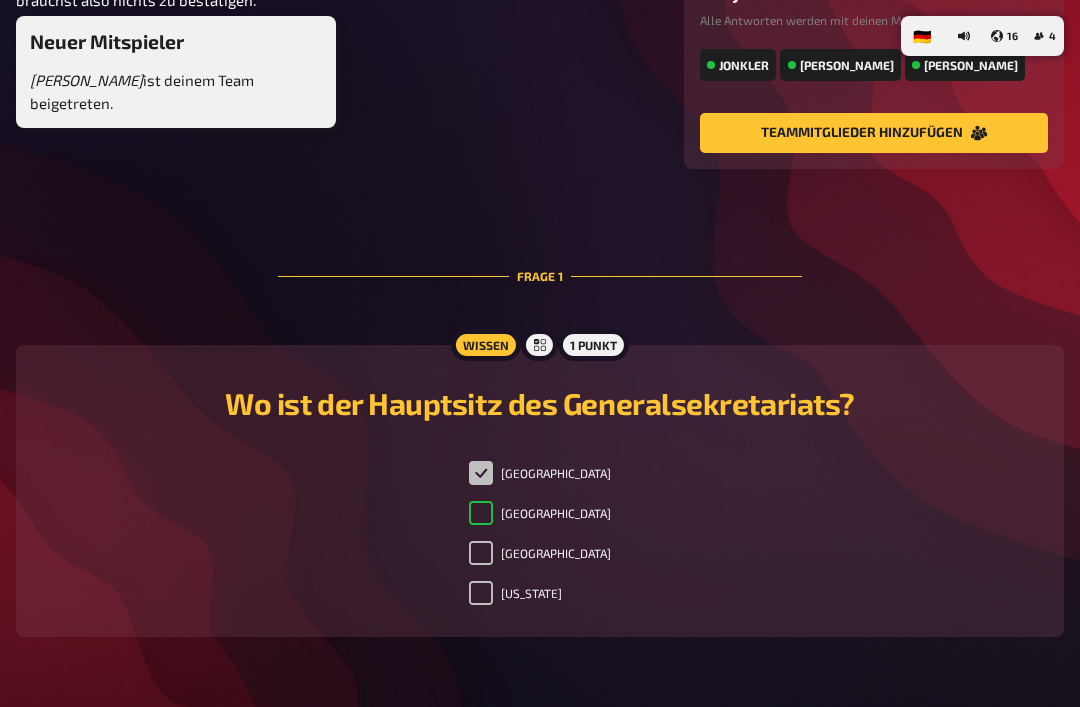 checkbox on "true" 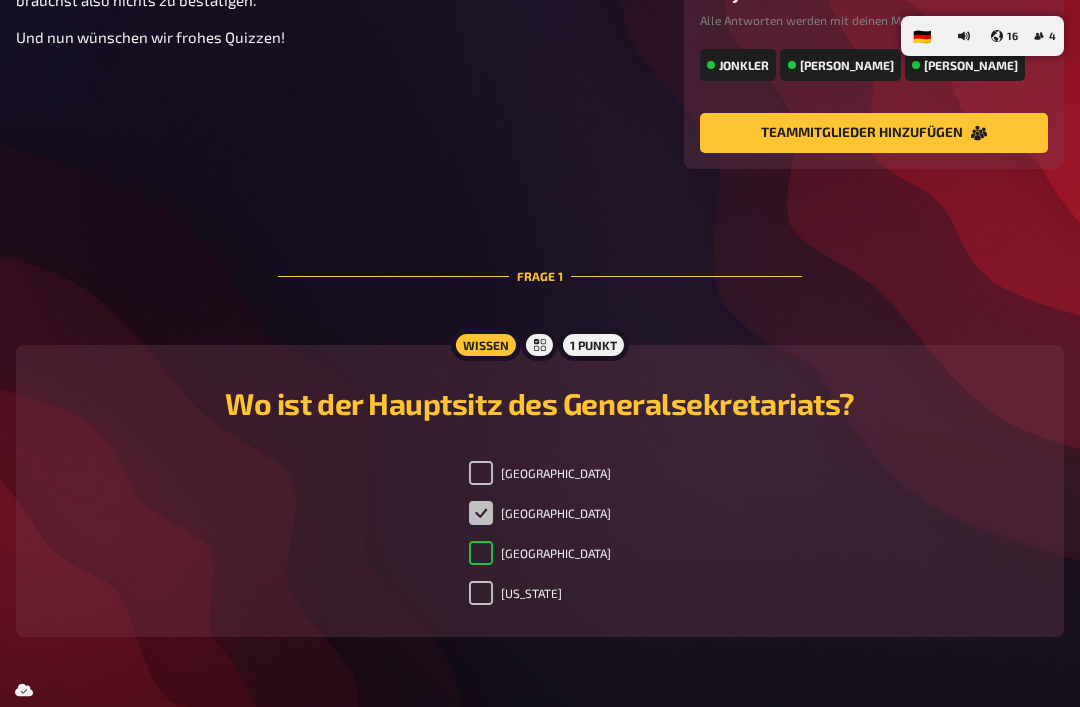 checkbox on "false" 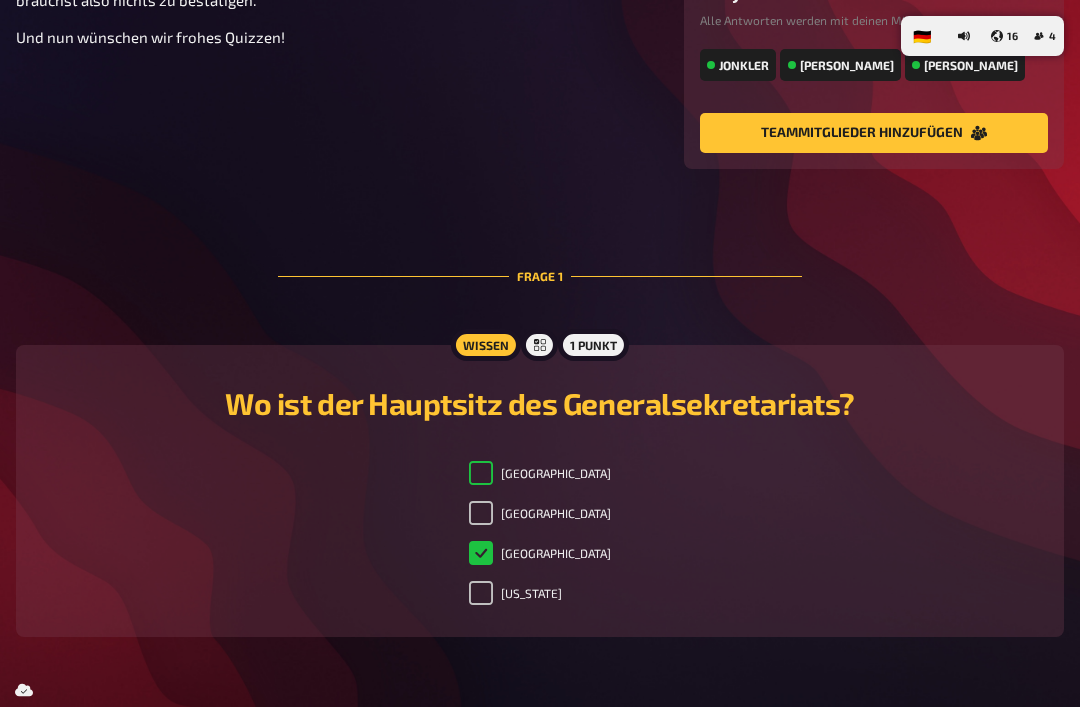 checkbox on "true" 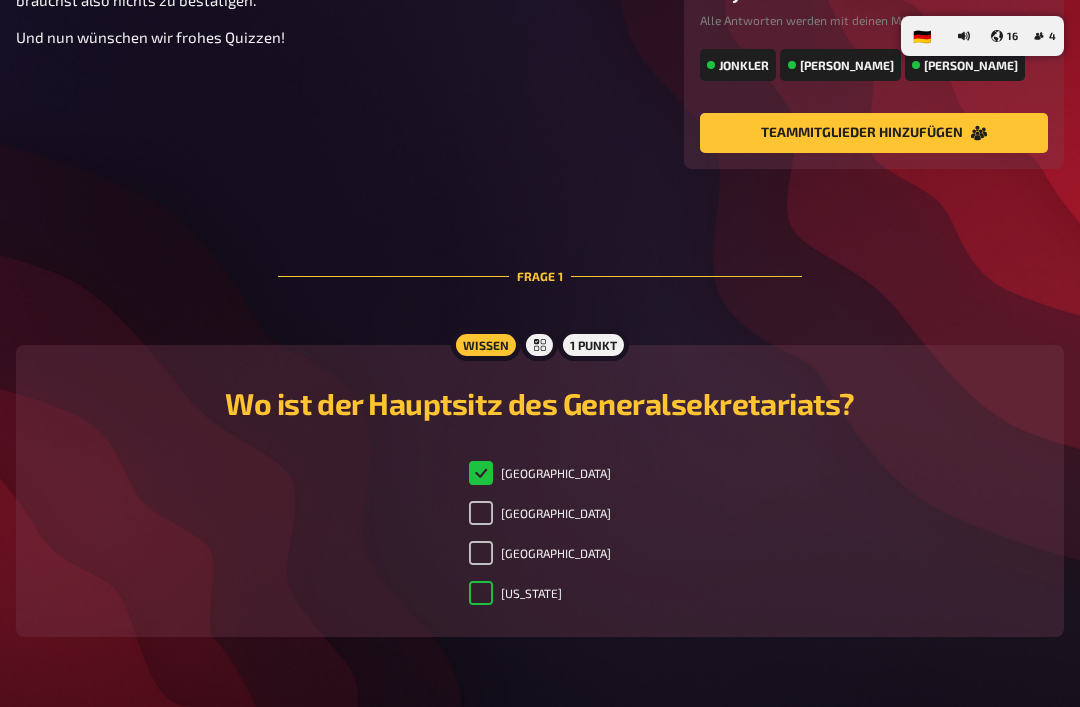 checkbox on "false" 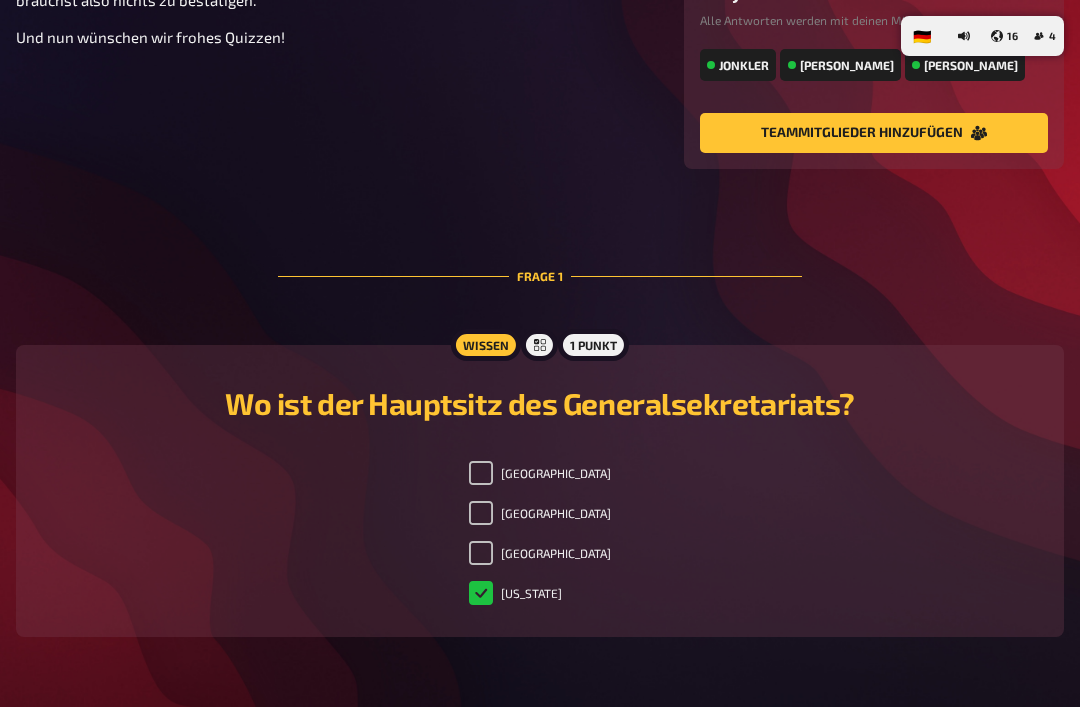 click on "Madrid" at bounding box center [481, 513] 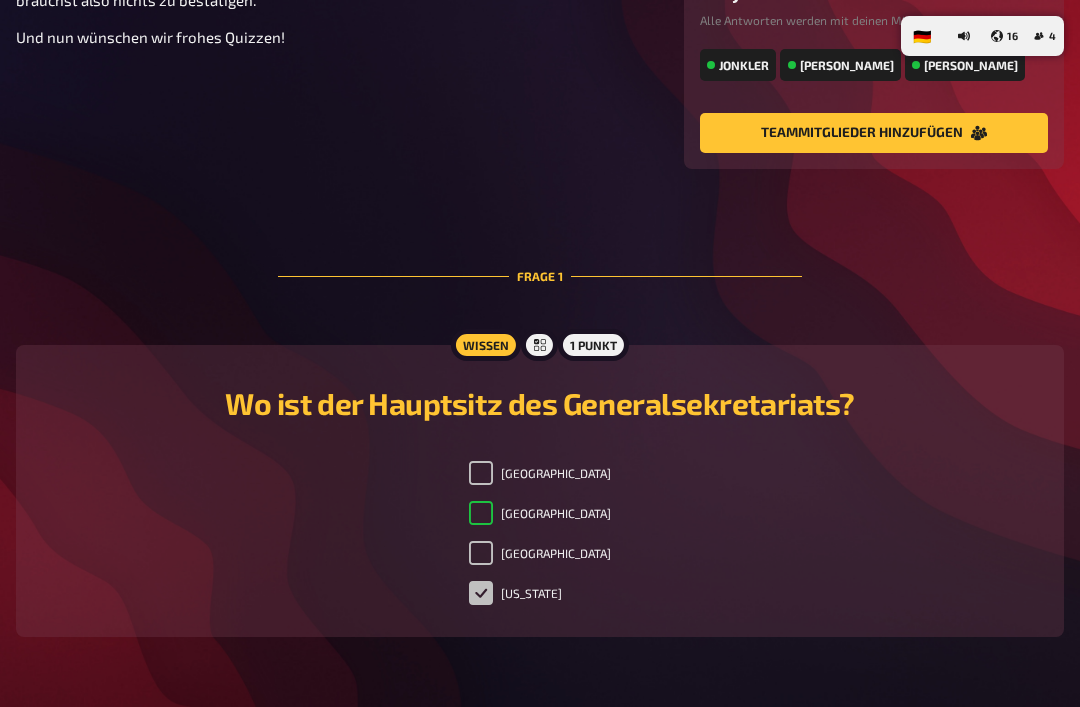 checkbox on "true" 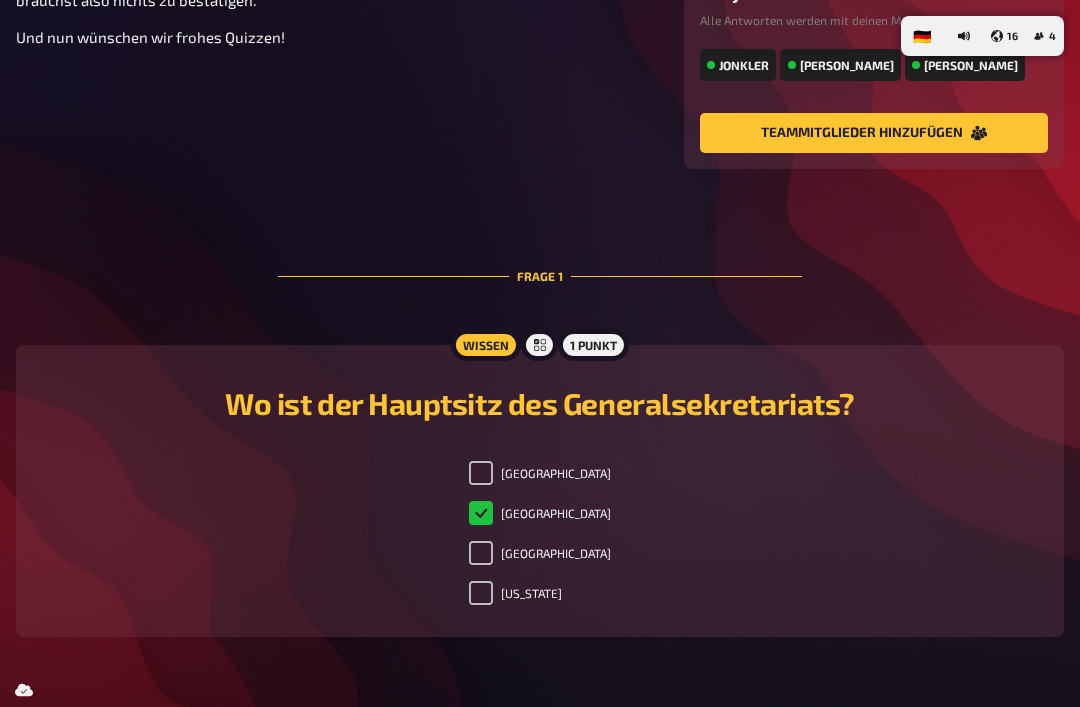 click on "New York" at bounding box center [481, 593] 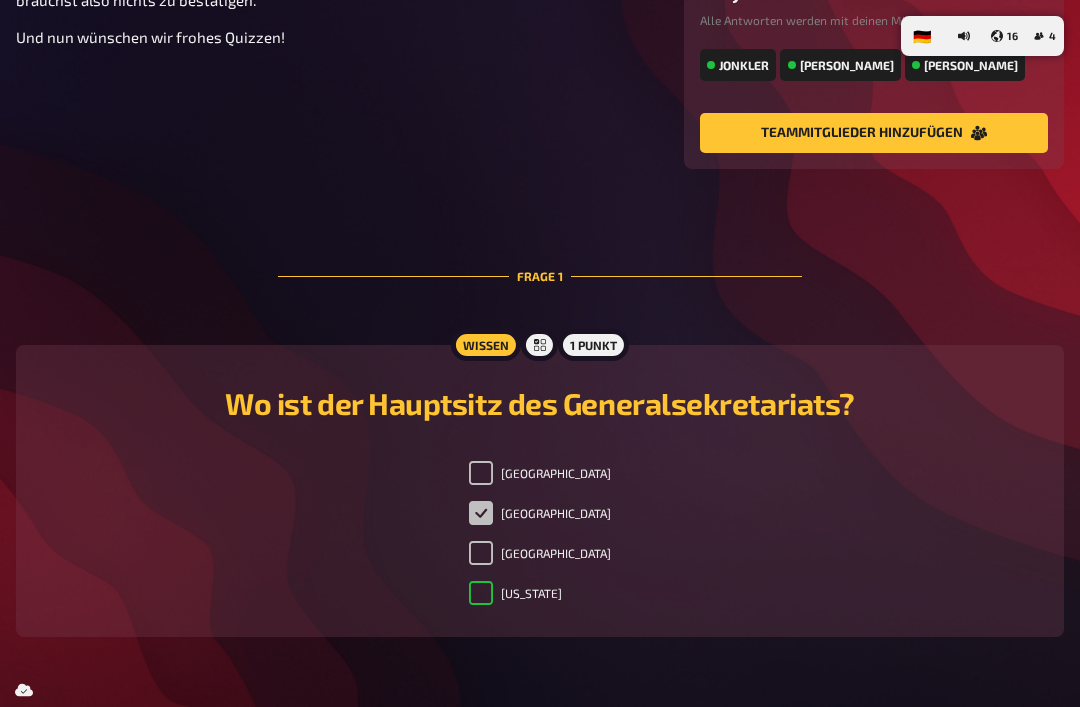 checkbox on "true" 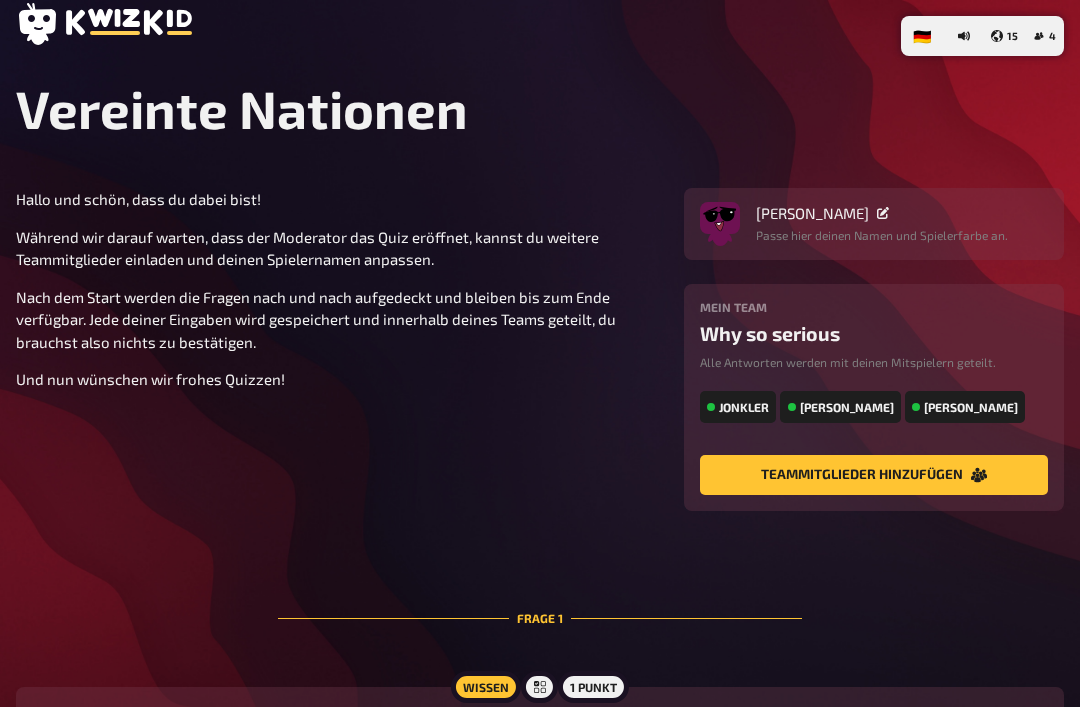 scroll, scrollTop: 0, scrollLeft: 0, axis: both 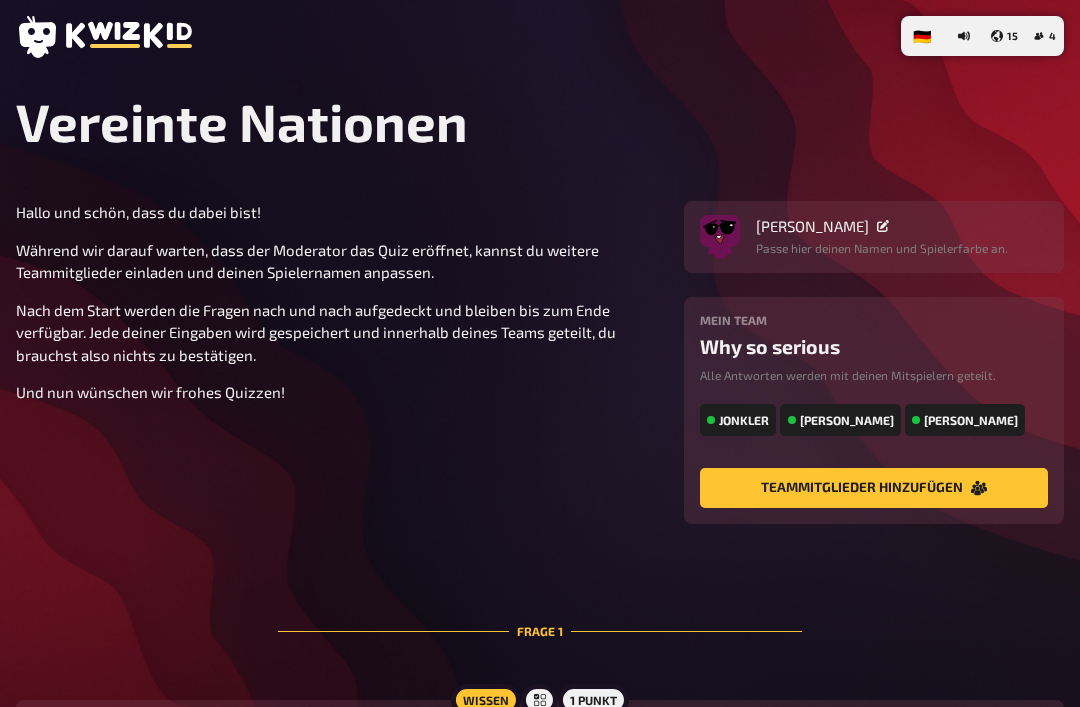 click on "🇩🇪 Deutsch 🇬🇧 English 🇳🇱 Nederlands 15 4 Vereinte Nationen Hallo und schön, dass du dabei bist! Während wir darauf warten, dass der Moderator das Quiz eröffnet, kannst du weitere Teammitglieder einladen und deinen Spielernamen anpassen. Nach dem Start werden die Fragen nach und nach aufgedeckt und bleiben bis zum Ende verfügbar. Jede deiner Eingaben wird gespeichert und innerhalb deines Teams geteilt, du brauchst also nichts zu bestätigen. Und nun wünschen wir frohes Quizzen! Wilhelm Conrad Röntgen Passe hier deinen Namen und Spielerfarbe an. Mein Team Why so serious Alle Antworten werden mit deinen Mitspielern geteilt. Jonkler Carl Sagan Johannes Gutenberg Teammitglieder hinzufügen Frage   1 Wissen 1 Punkt Wo ist der Hauptsitz des Generalsekretariats? Berlin Madrid London New York" at bounding box center (540, 560) 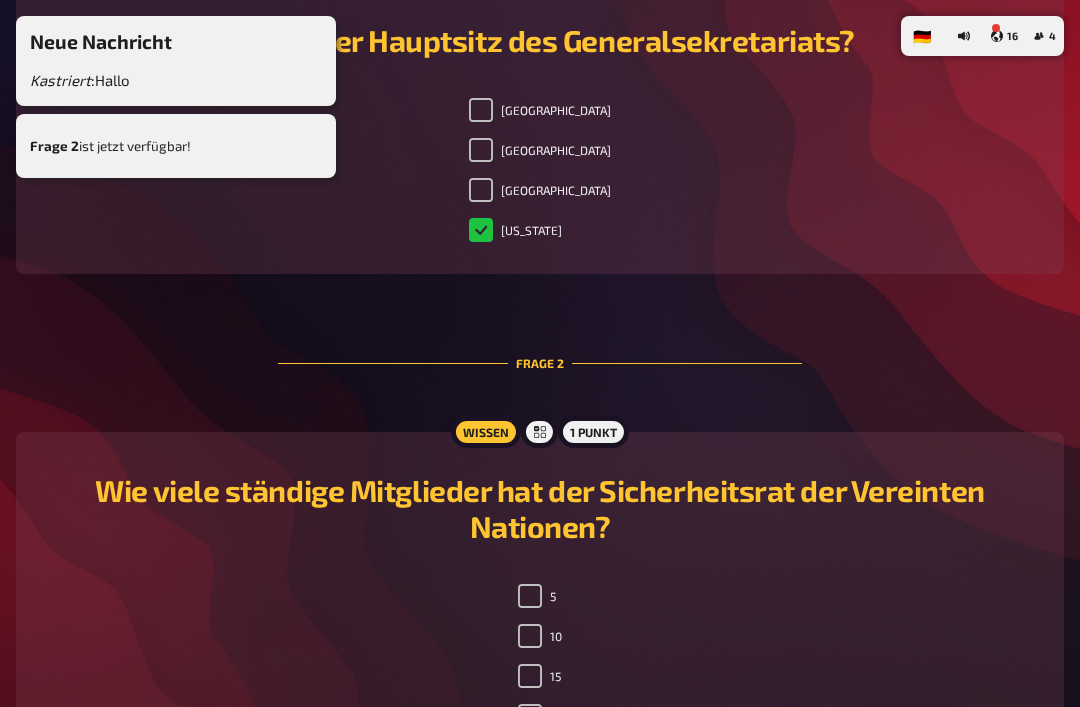 scroll, scrollTop: 844, scrollLeft: 0, axis: vertical 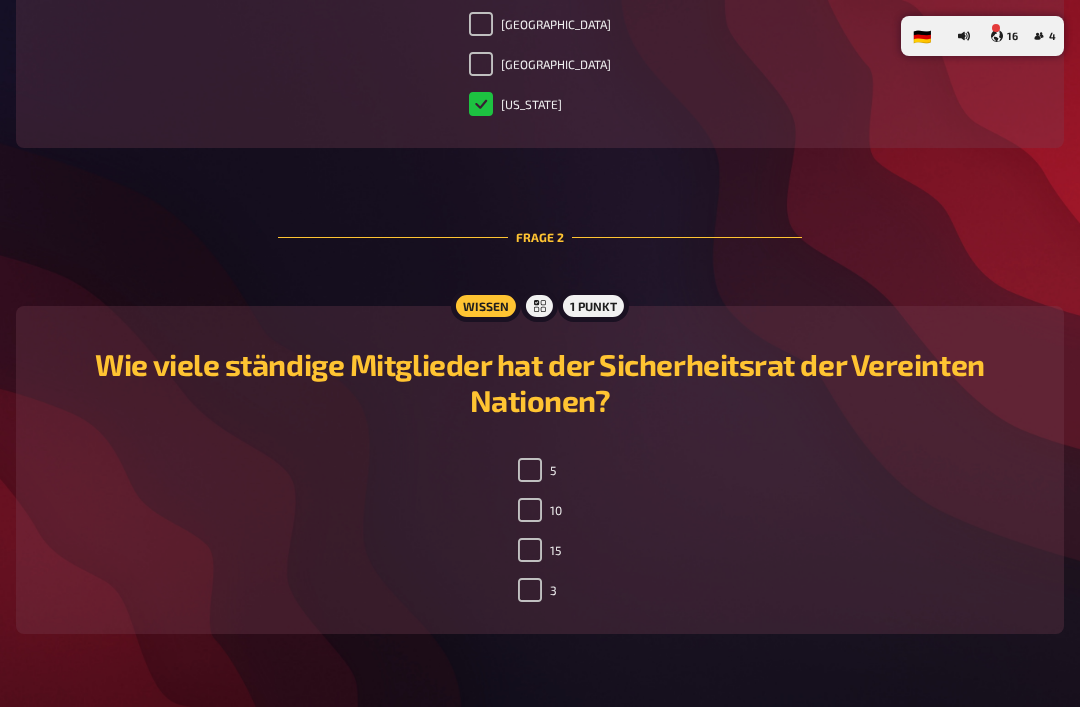 click on "10" at bounding box center (530, 510) 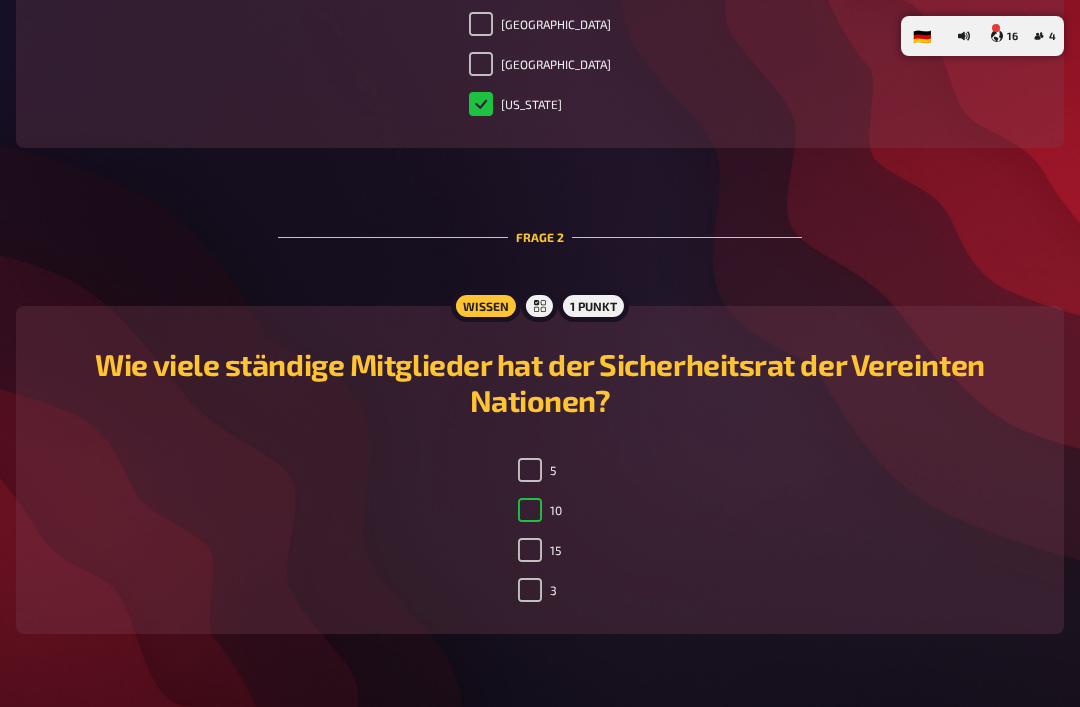 checkbox on "true" 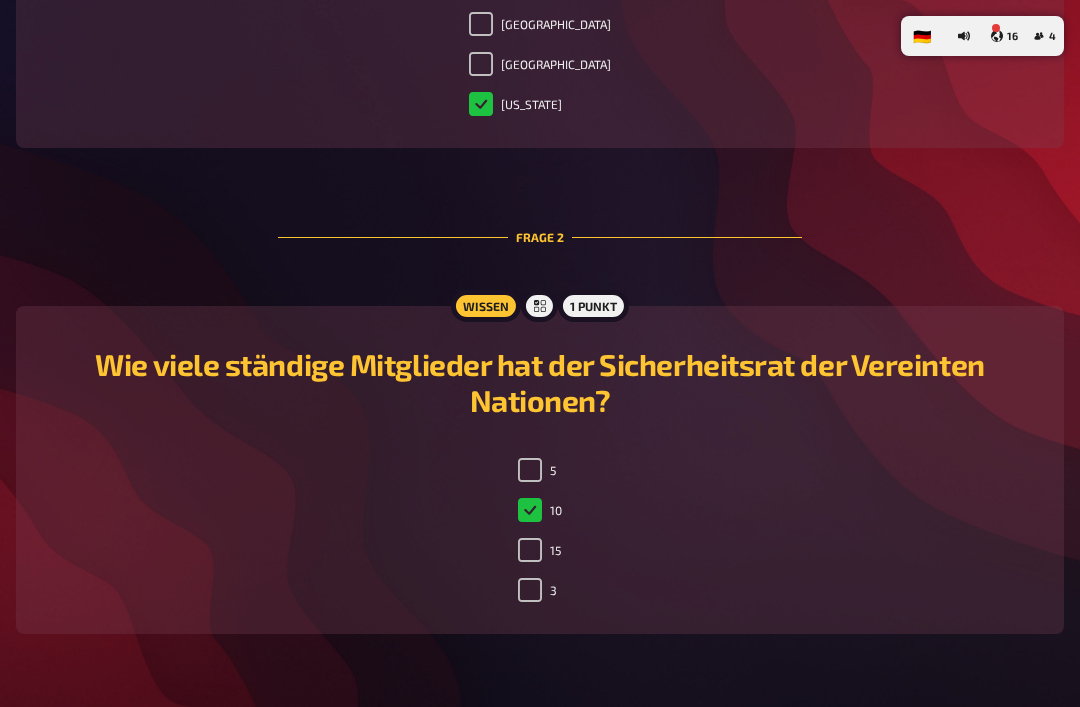 click on "5" at bounding box center (530, 470) 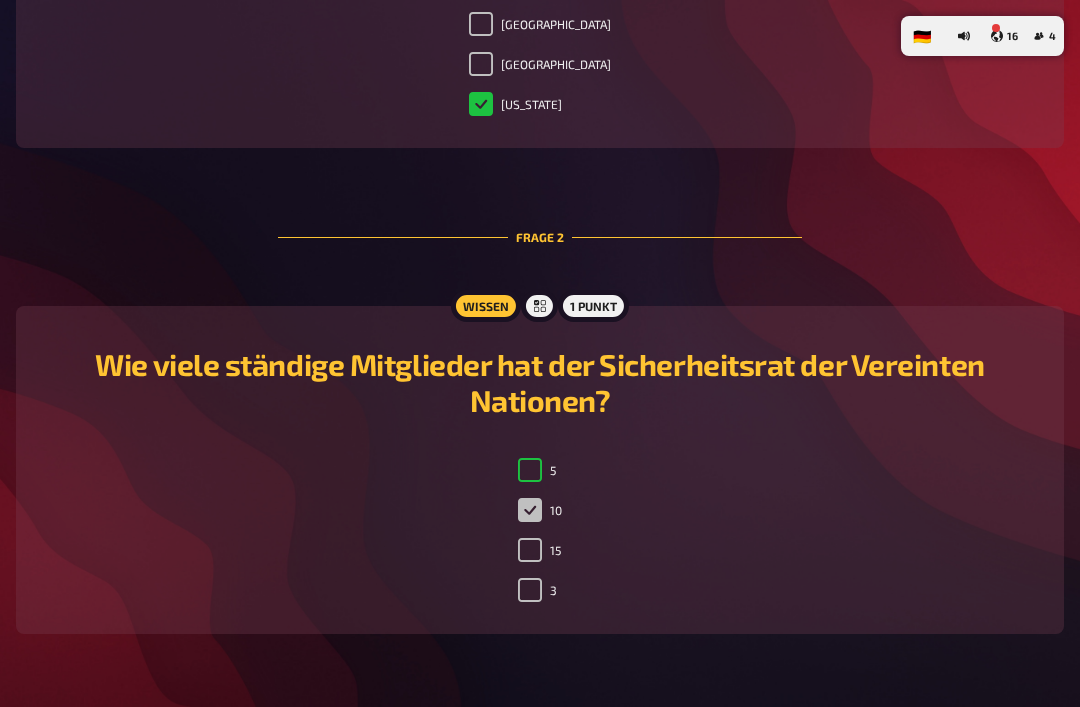 checkbox on "true" 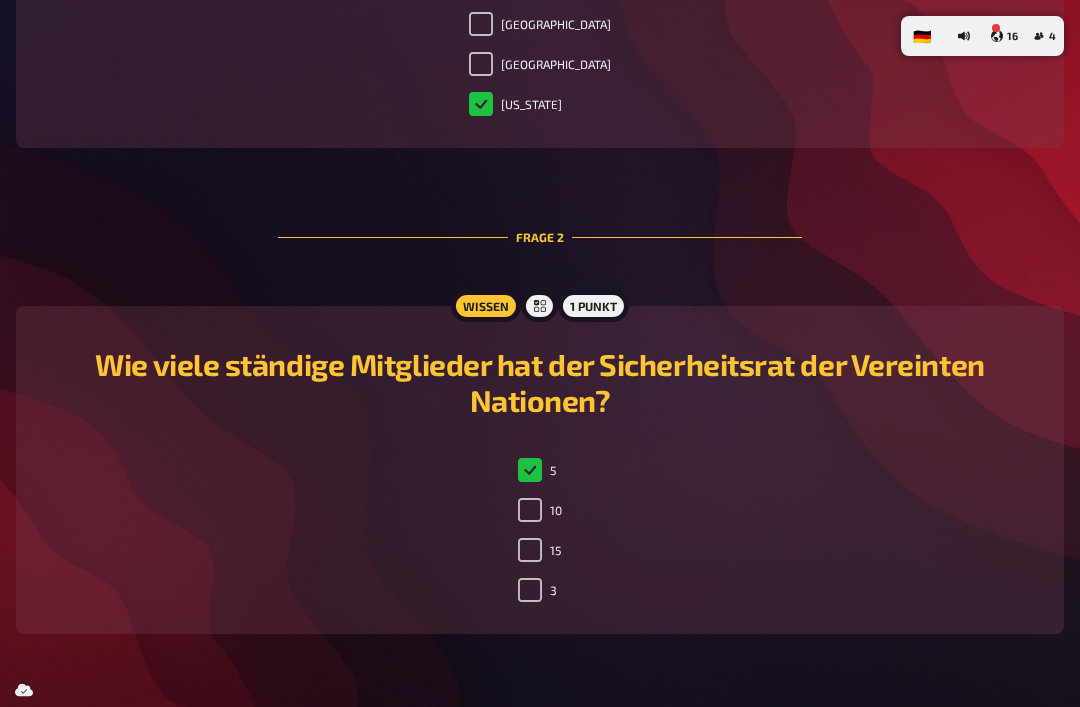 click on "5" at bounding box center [537, 470] 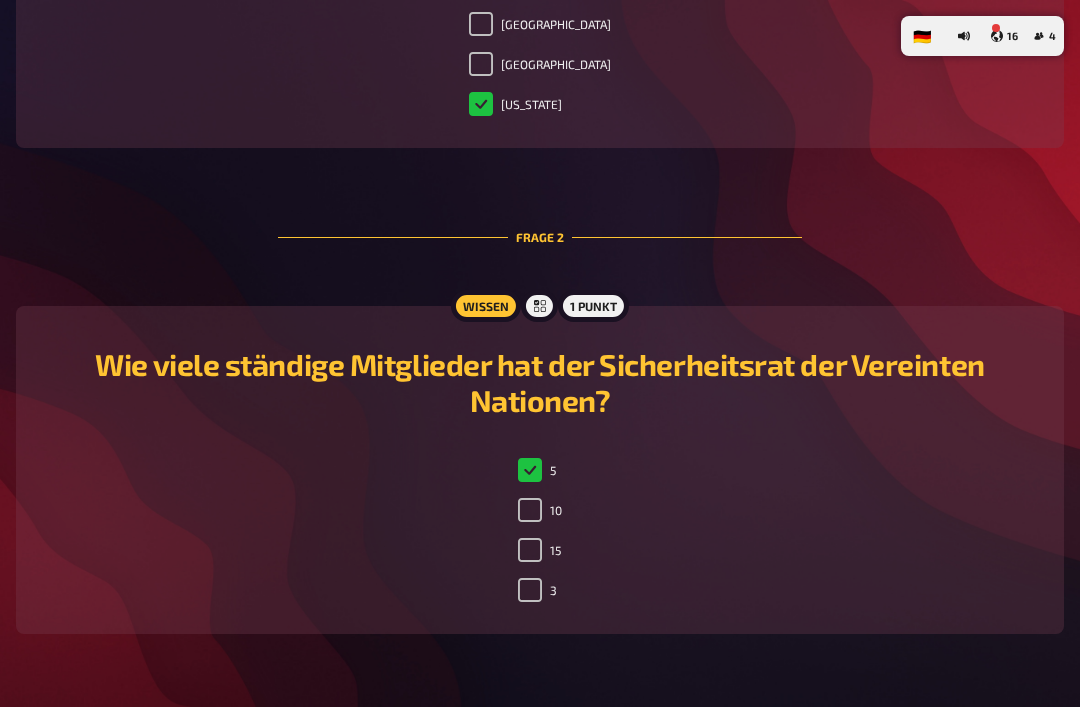 click on "10" at bounding box center (530, 510) 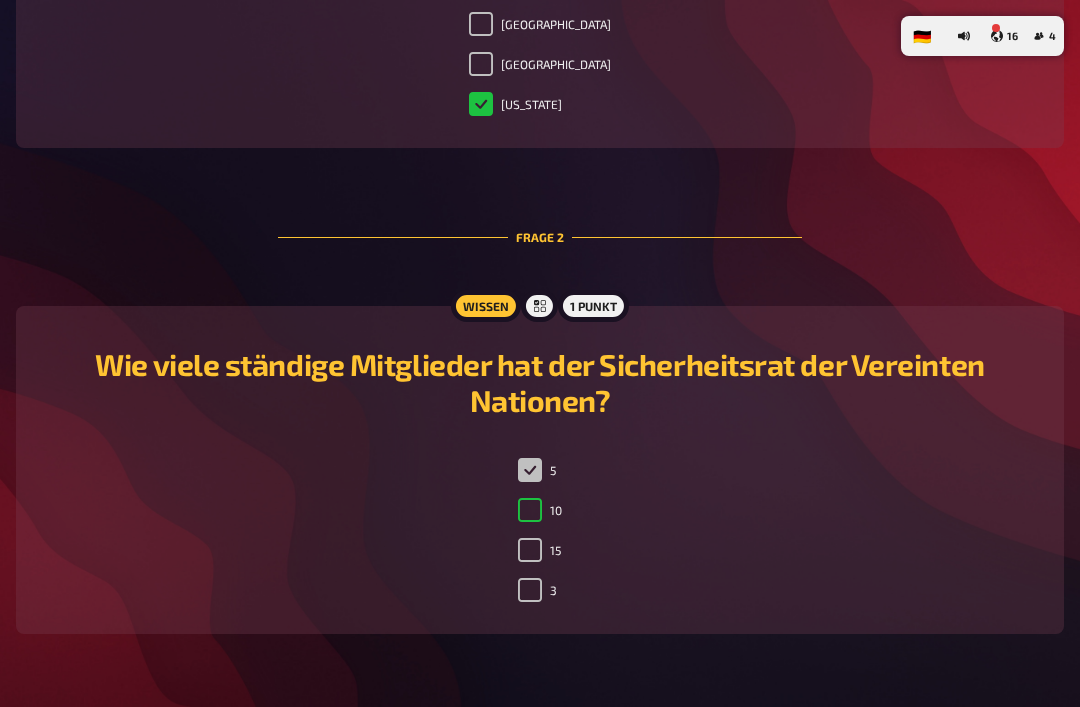 checkbox on "true" 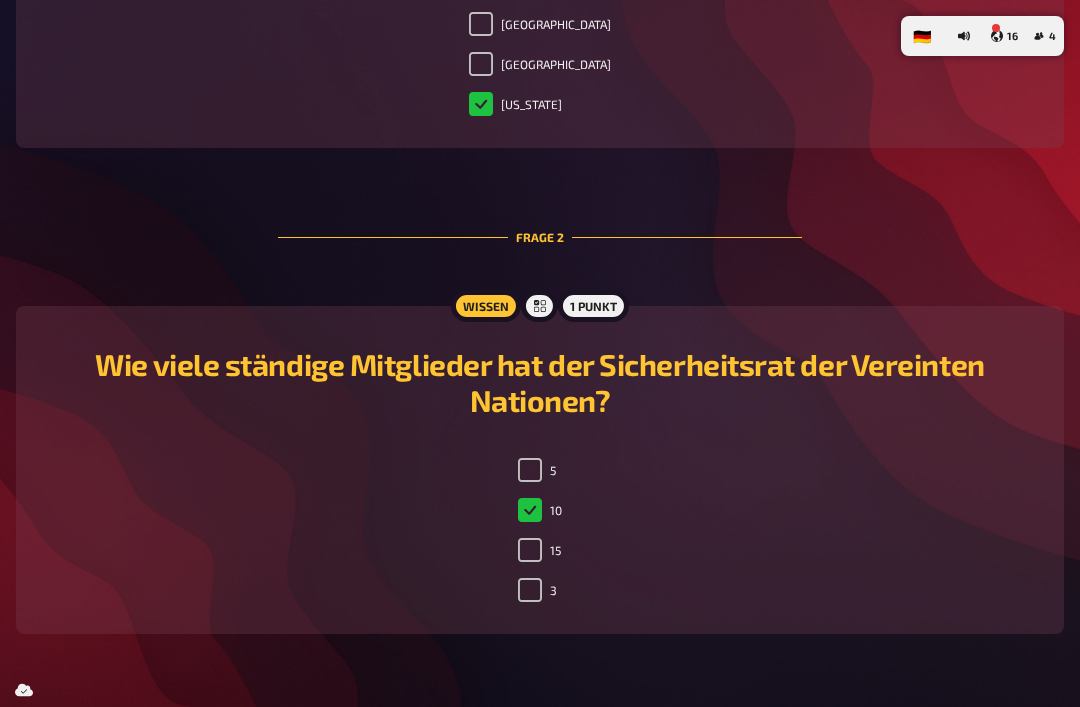 click on "15" at bounding box center [530, 550] 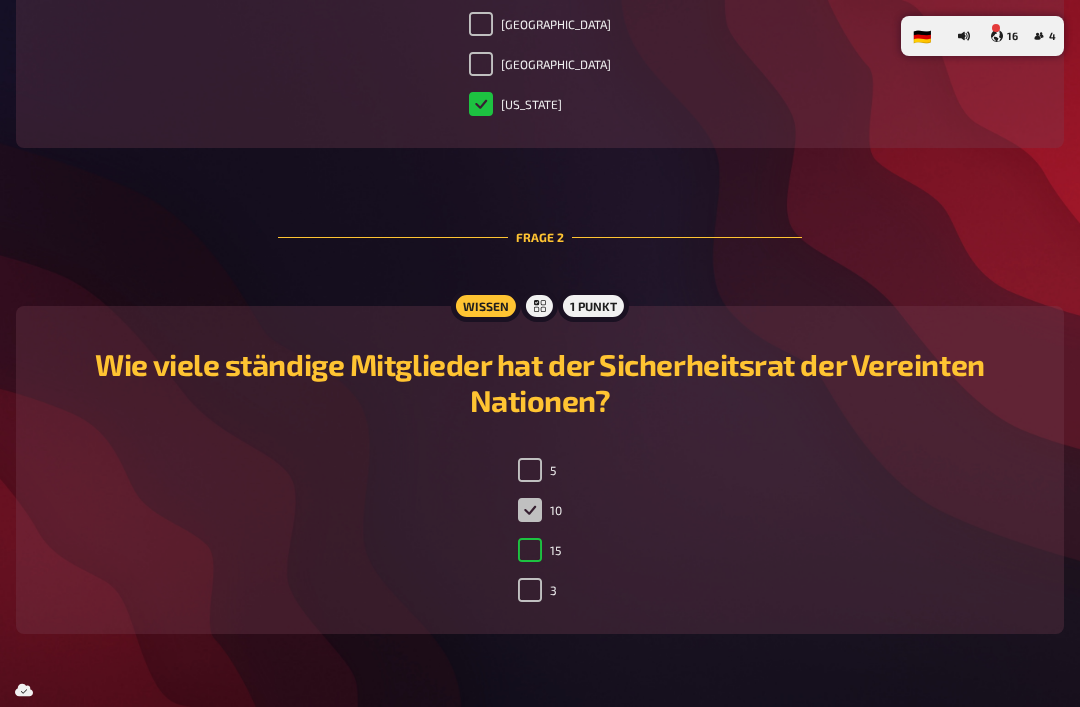 checkbox on "true" 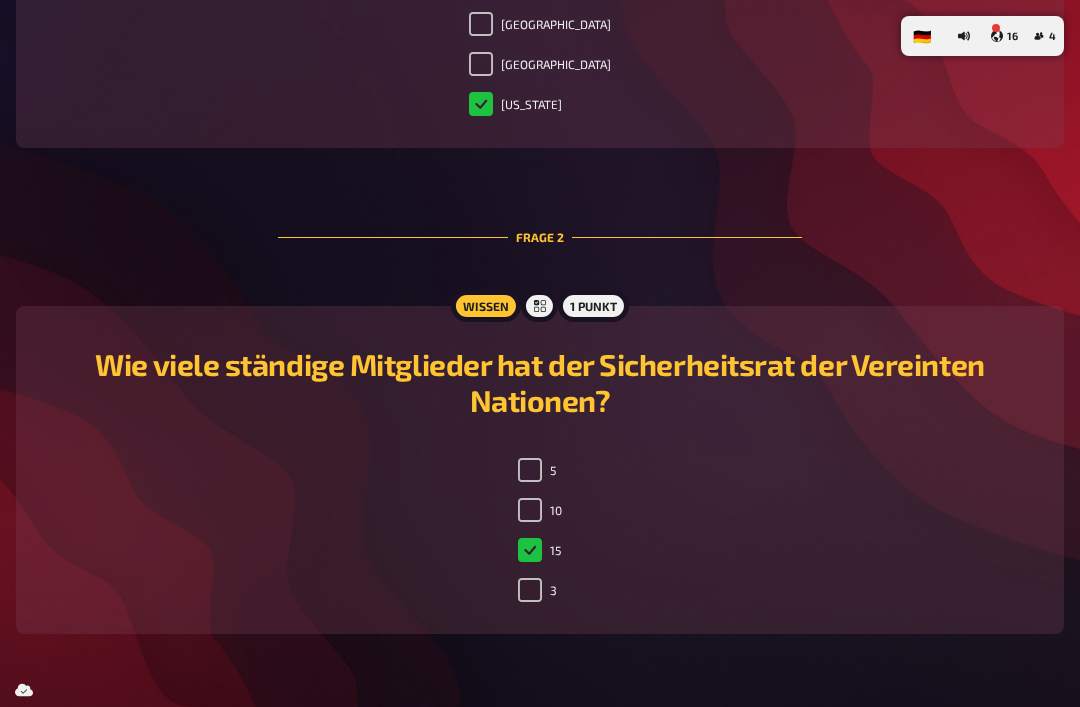 click on "3" at bounding box center [530, 590] 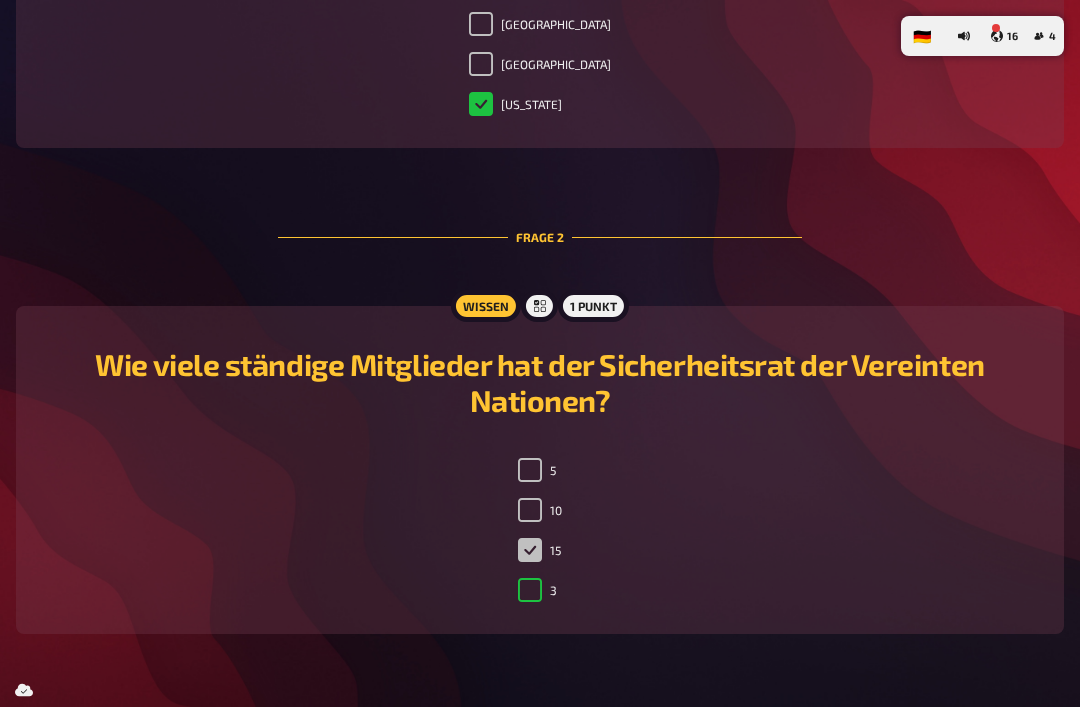 checkbox on "true" 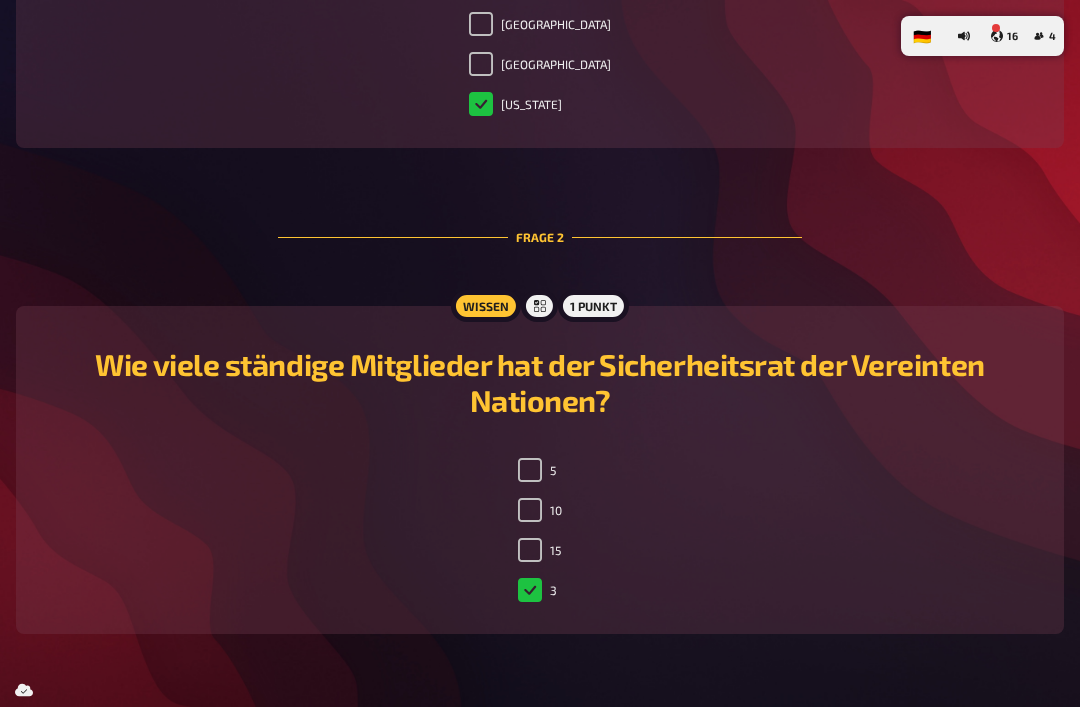 click on "10" at bounding box center (530, 510) 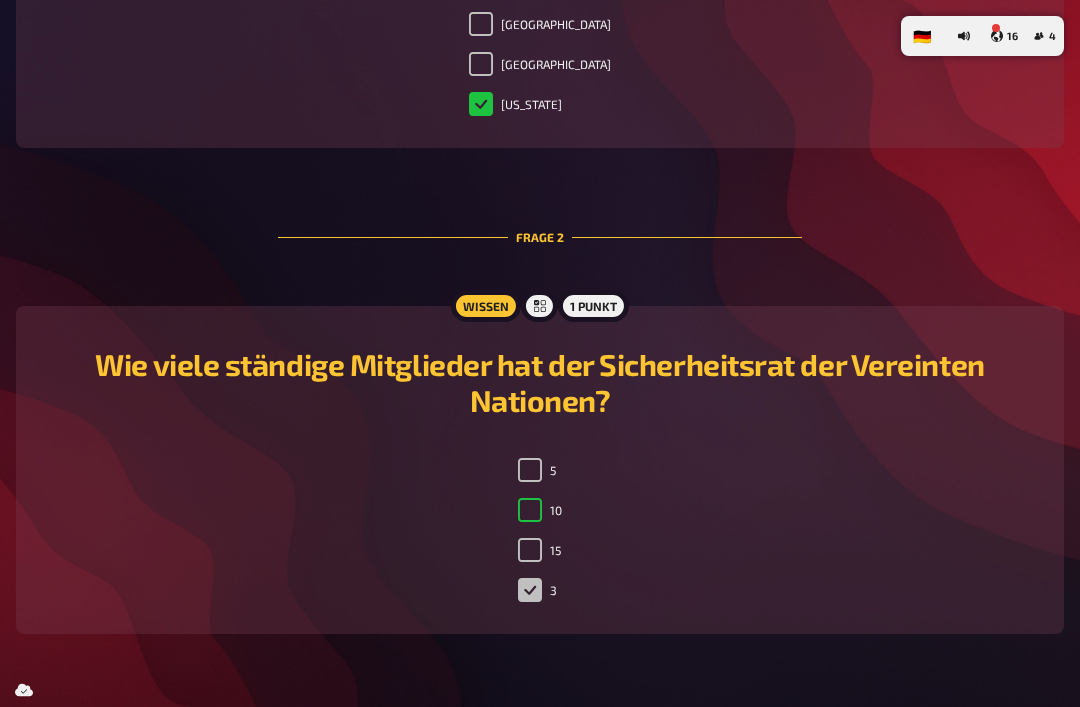 checkbox on "true" 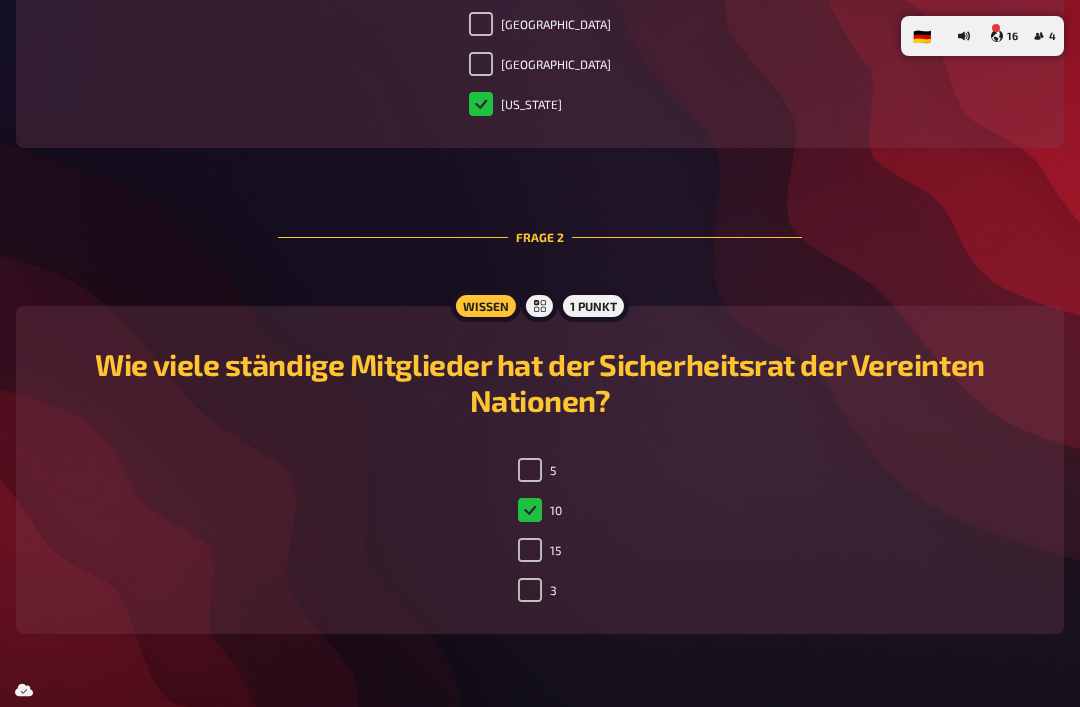 click on "15" at bounding box center (530, 550) 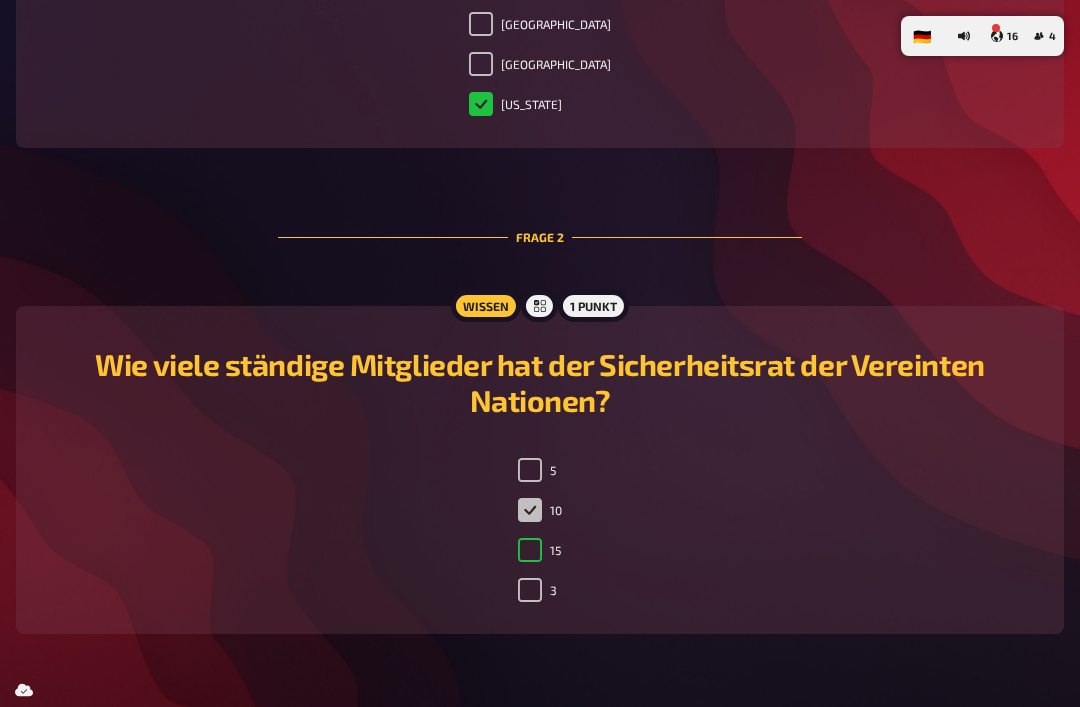 checkbox on "true" 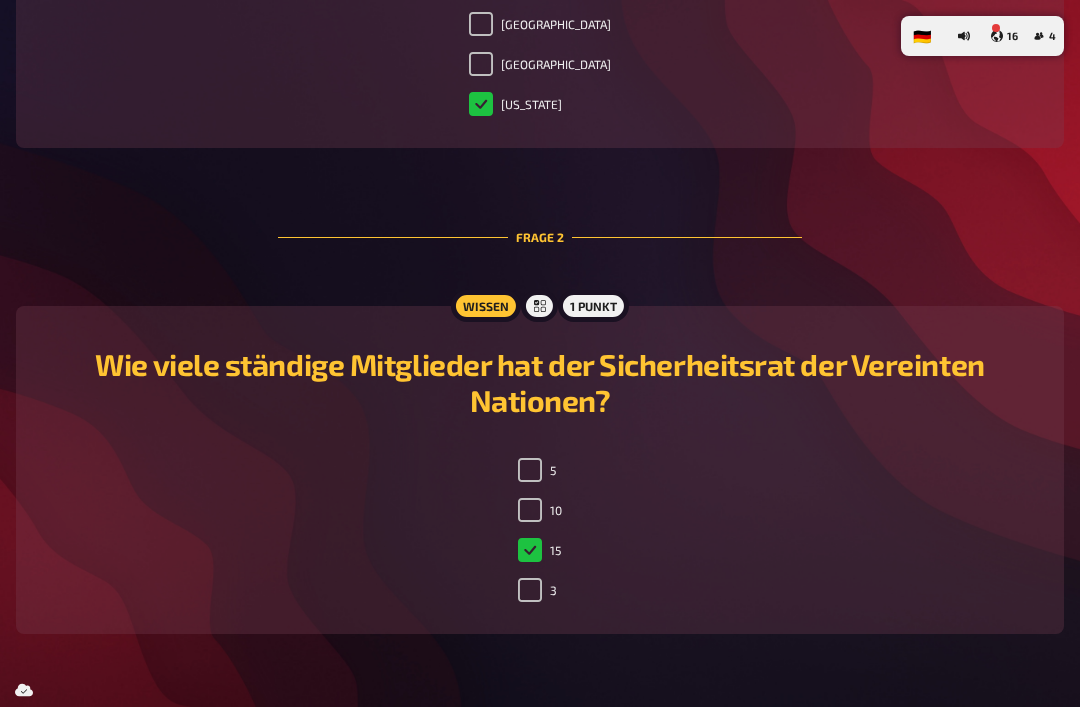 checkbox on "true" 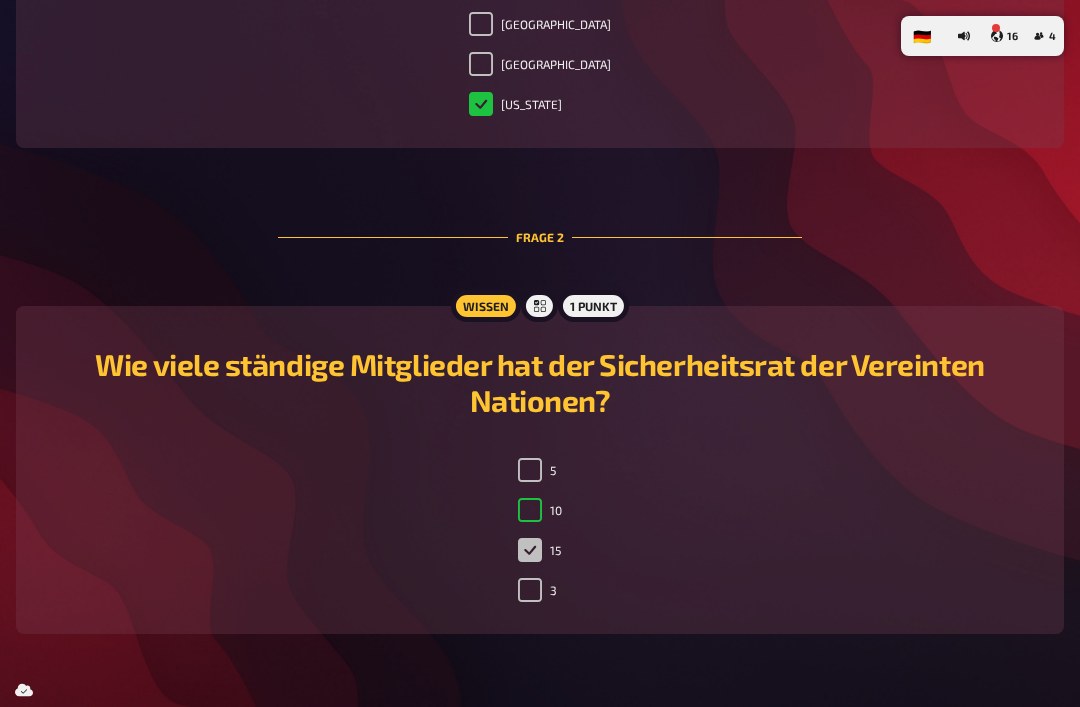 click on "15" at bounding box center [530, 550] 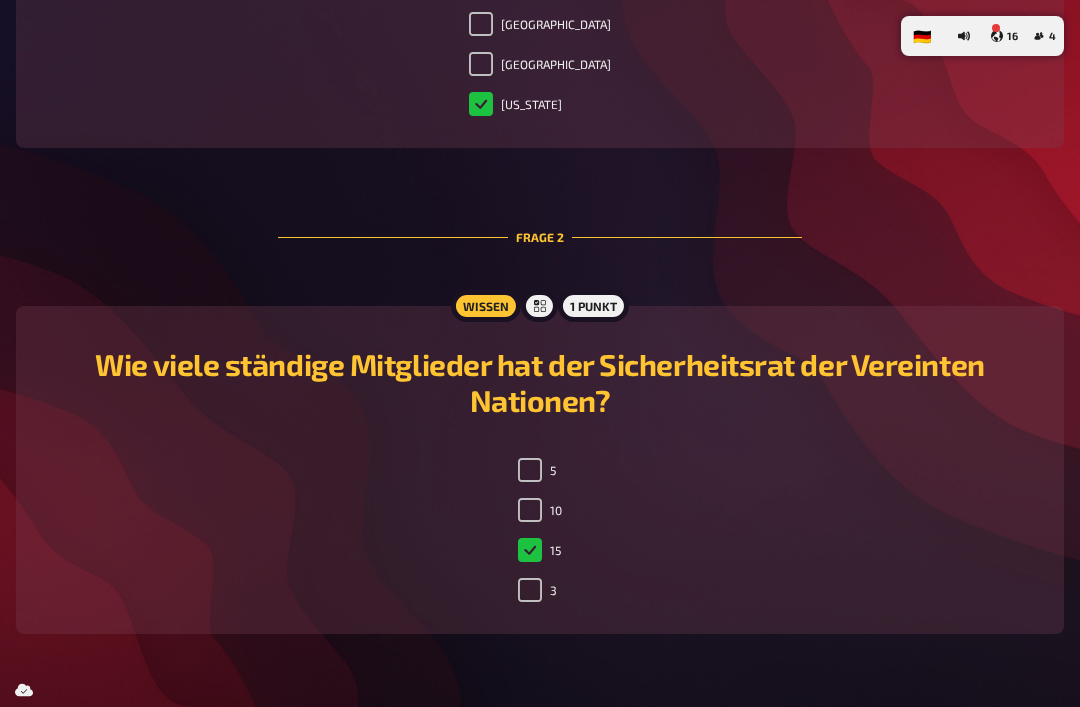 checkbox on "true" 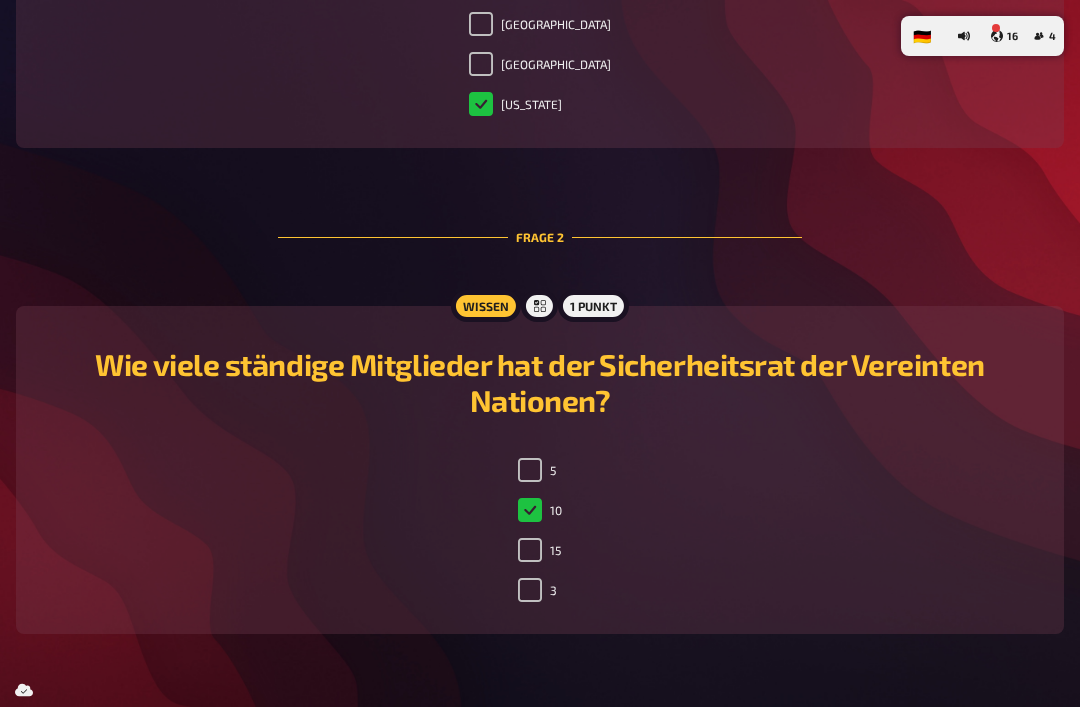 click on "5" at bounding box center [530, 470] 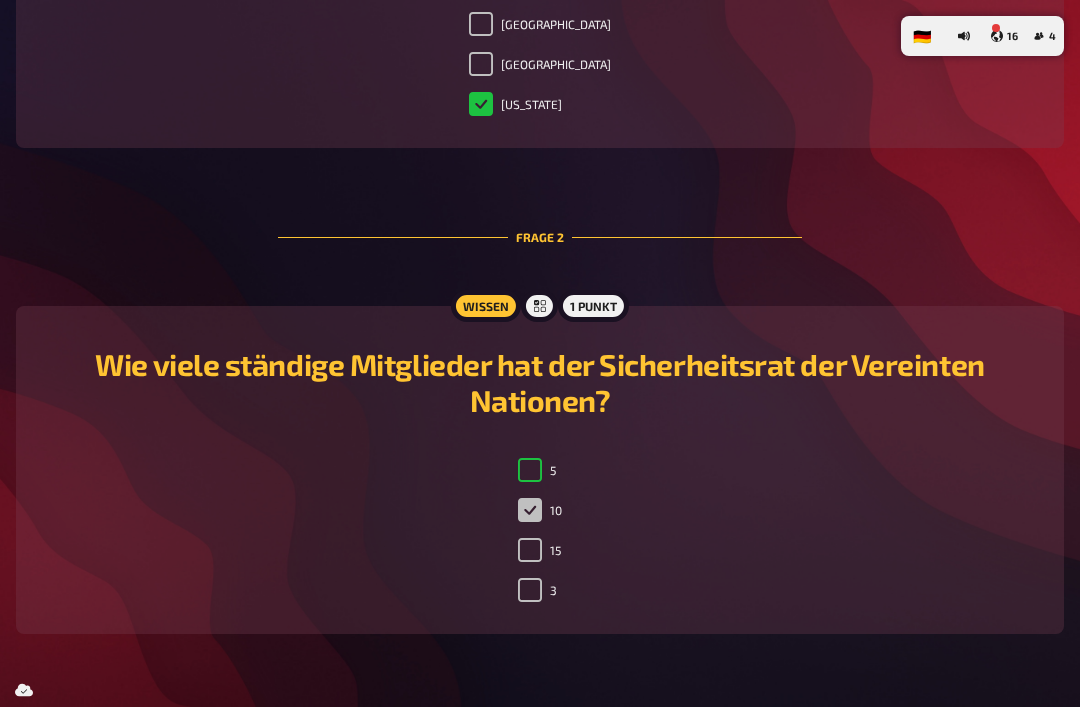 checkbox on "true" 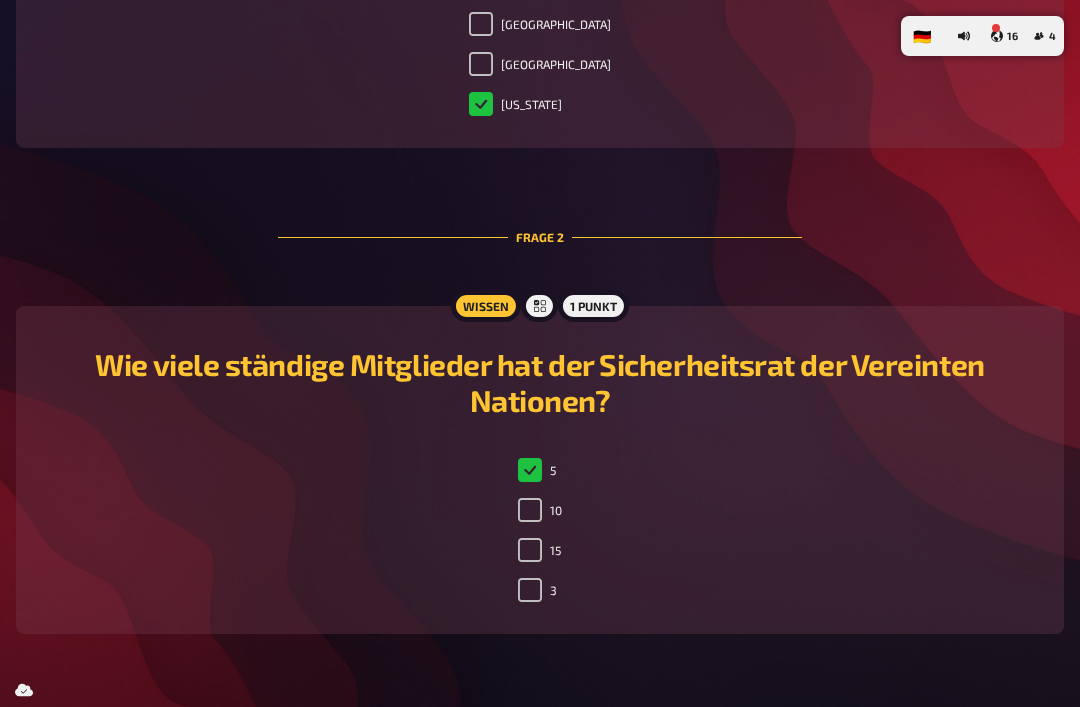 click on "5" at bounding box center [537, 470] 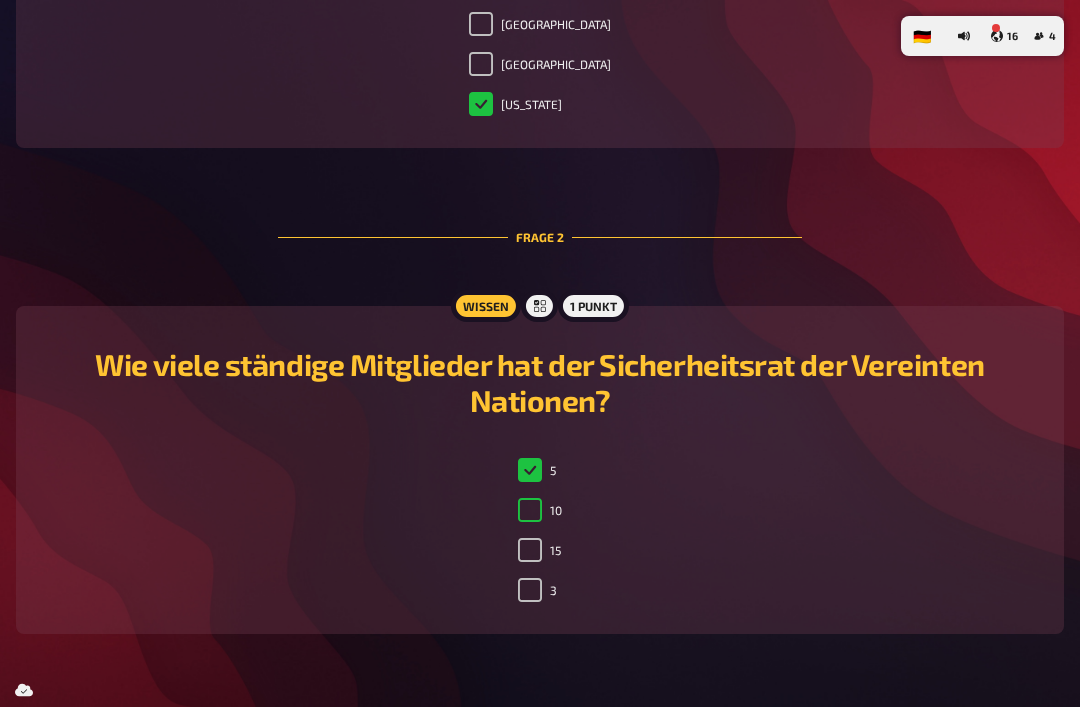 checkbox on "false" 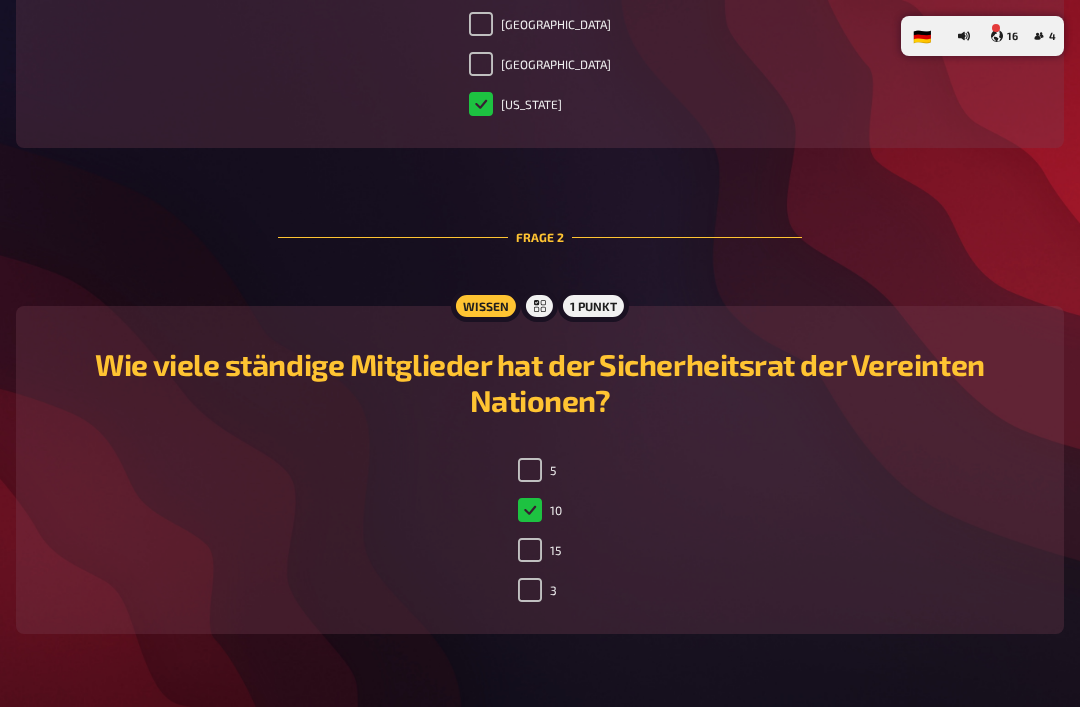 click on "10" at bounding box center (540, 510) 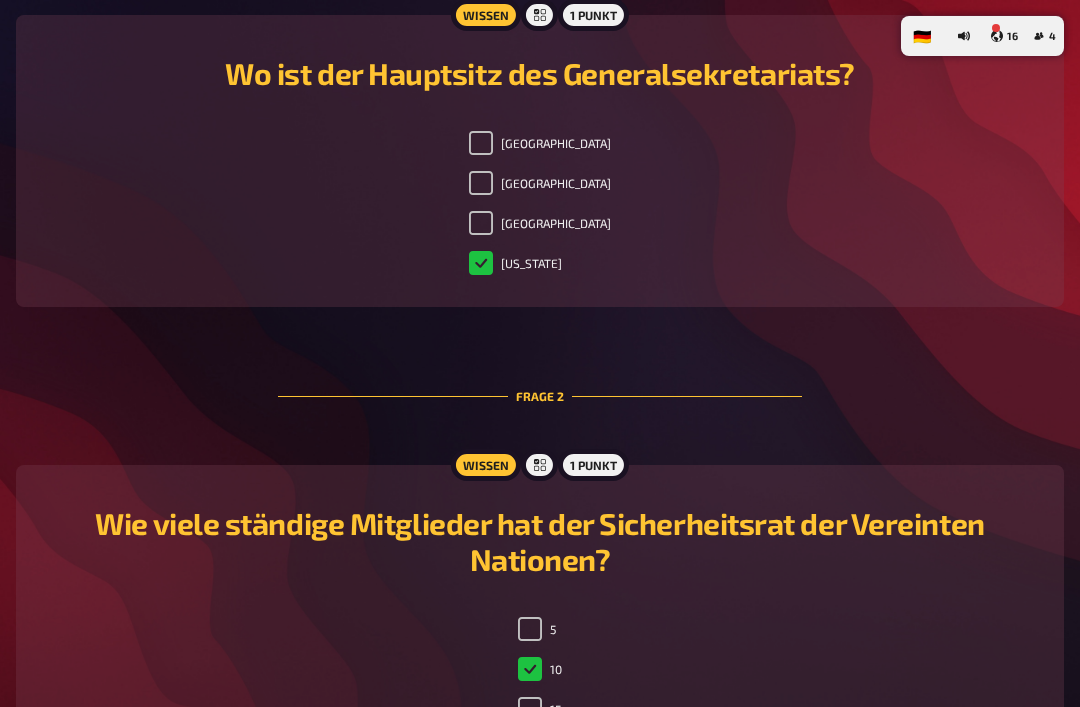 scroll, scrollTop: 682, scrollLeft: 0, axis: vertical 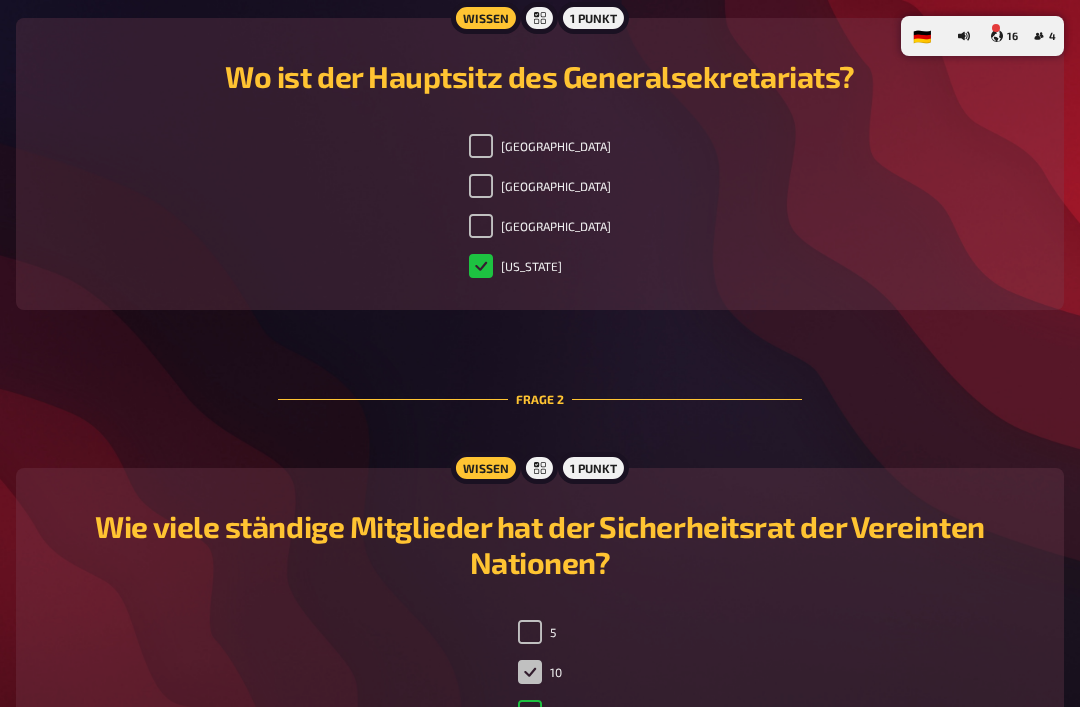 checkbox on "false" 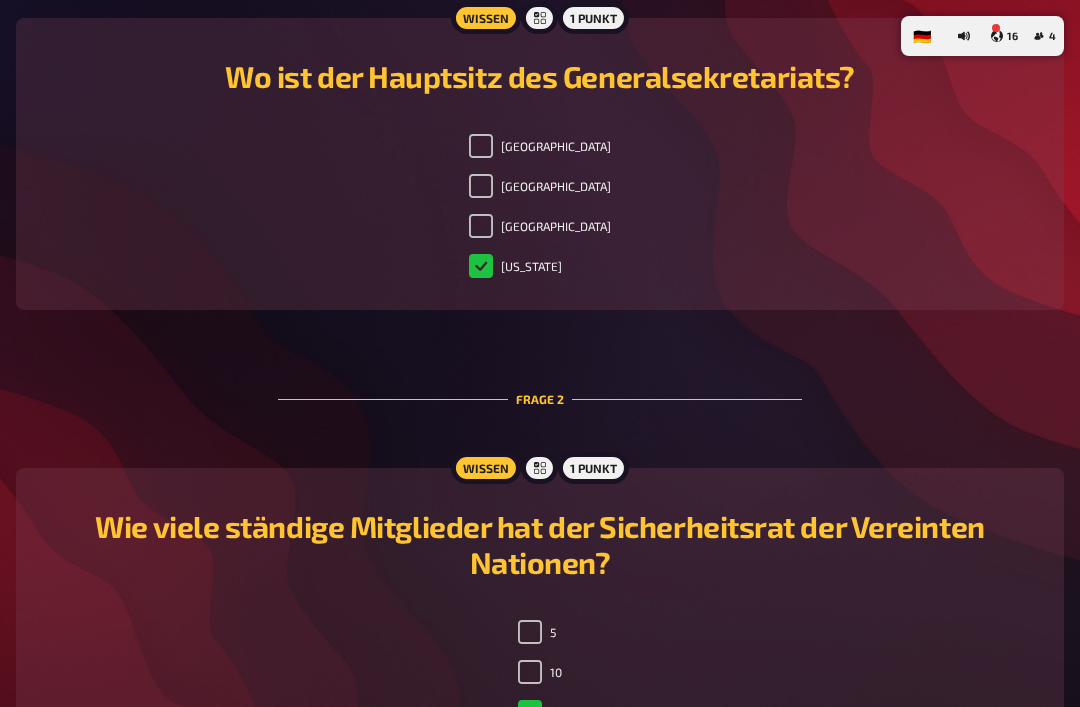 checkbox on "false" 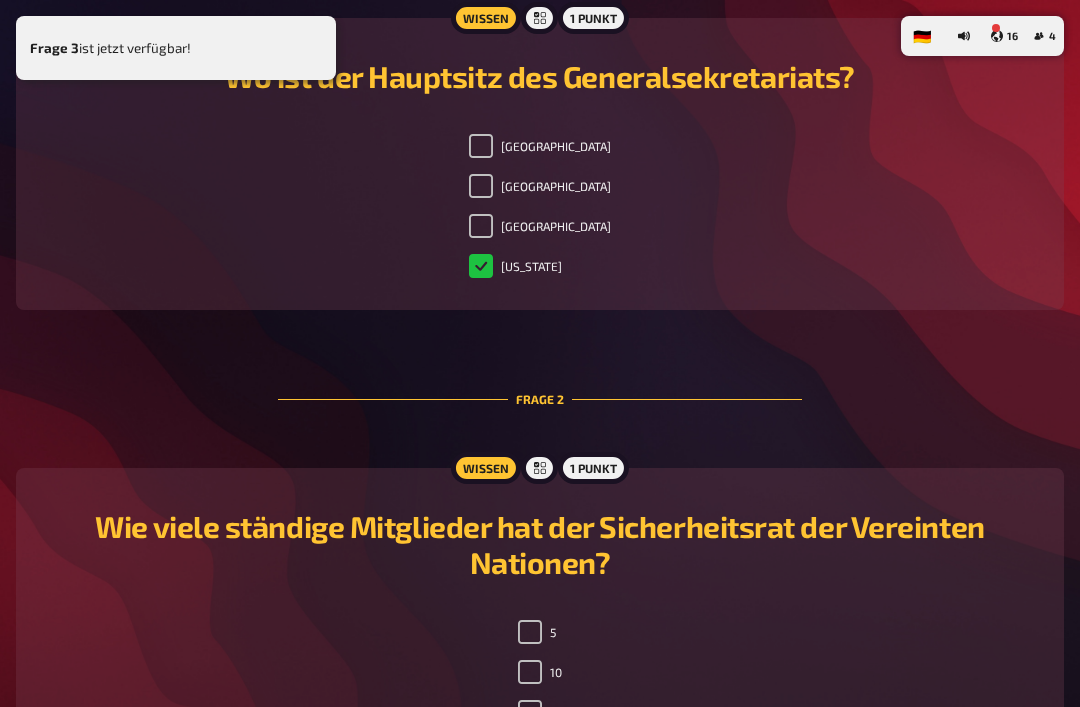 checkbox on "true" 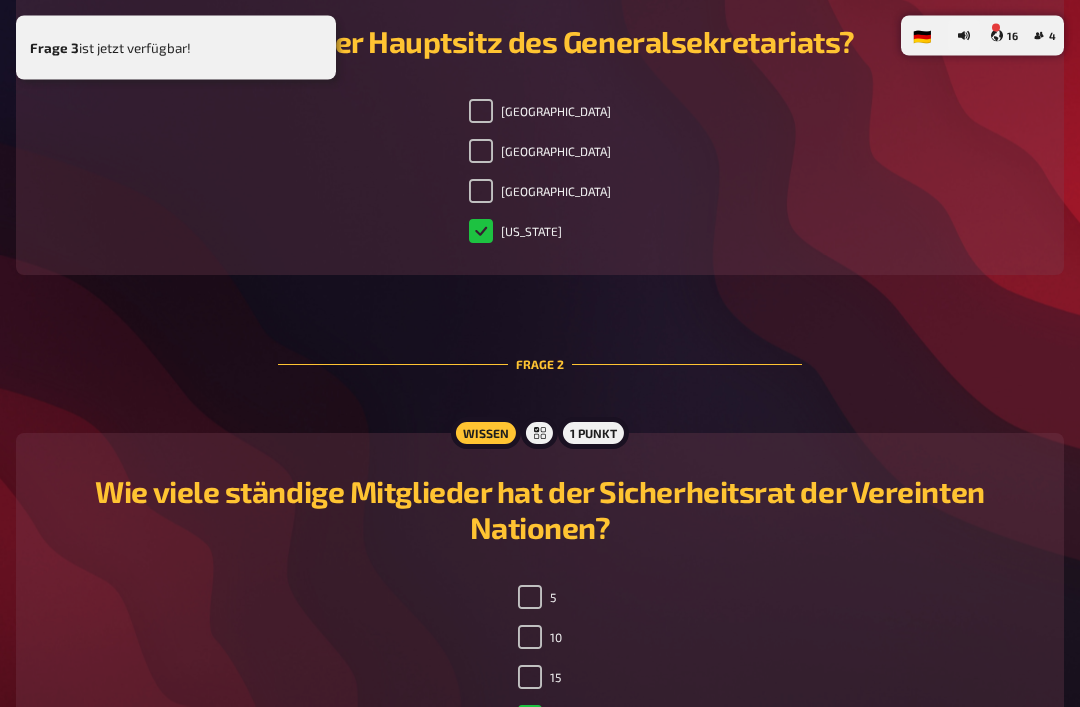 scroll, scrollTop: 704, scrollLeft: 0, axis: vertical 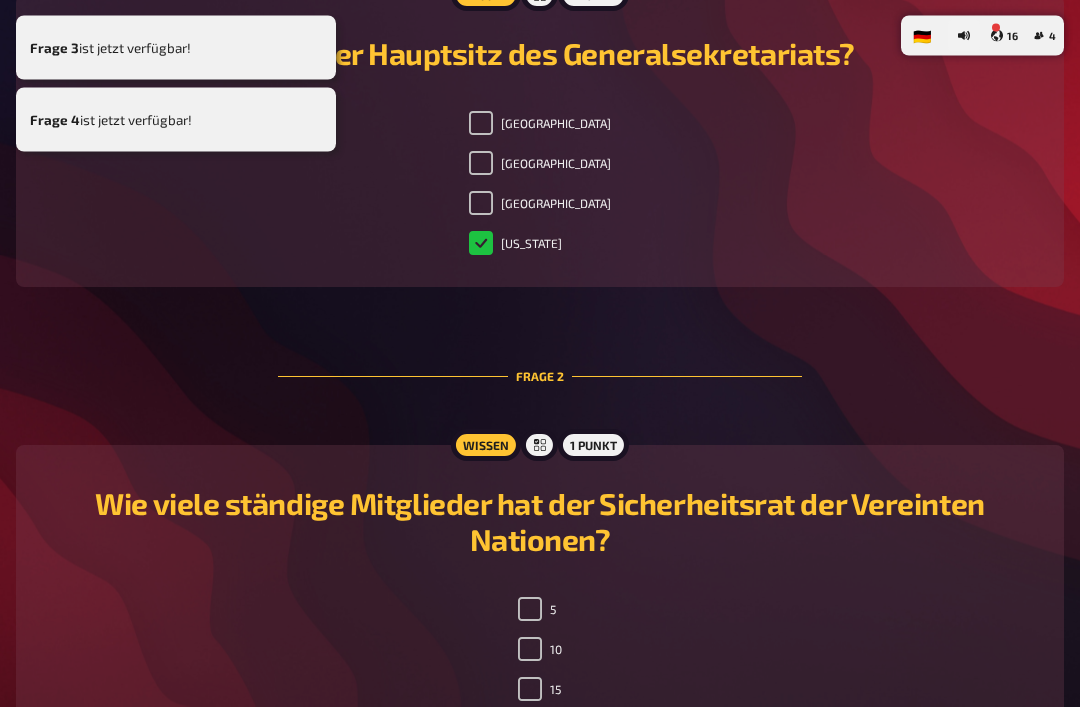 checkbox on "true" 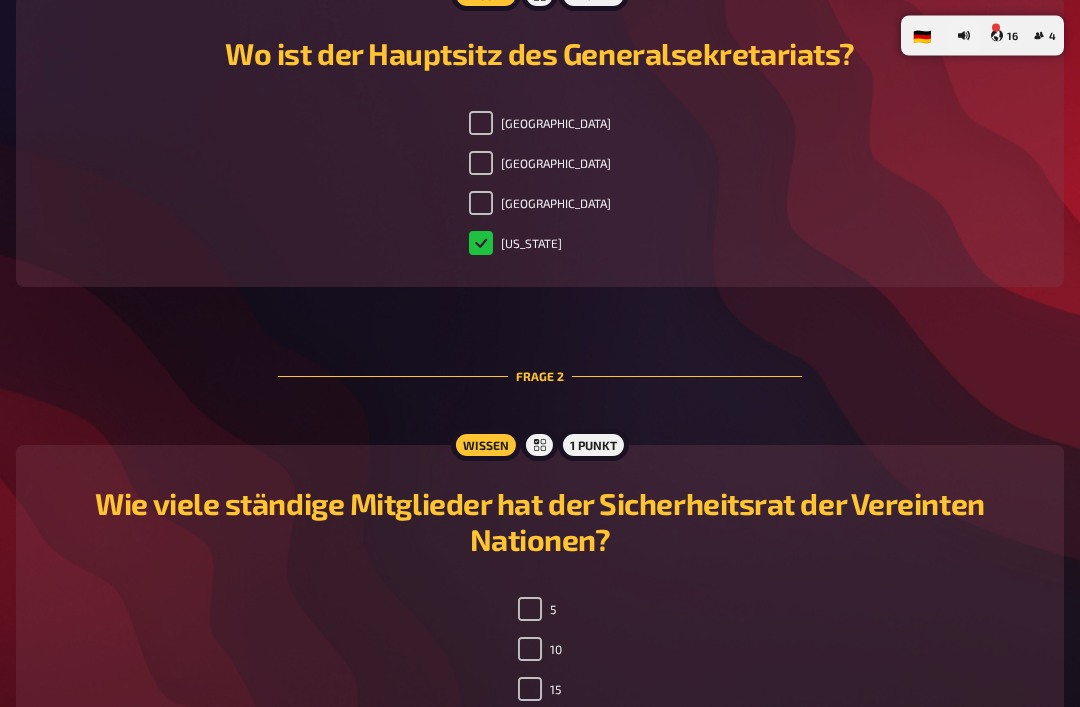 checkbox on "true" 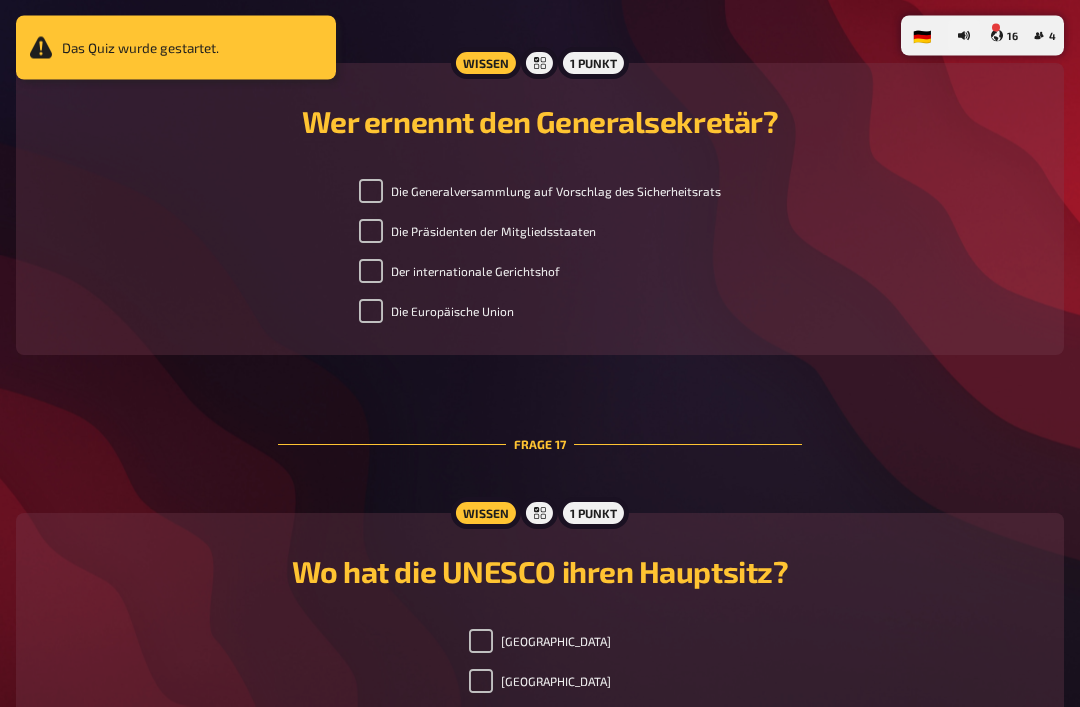 scroll, scrollTop: 7772, scrollLeft: 0, axis: vertical 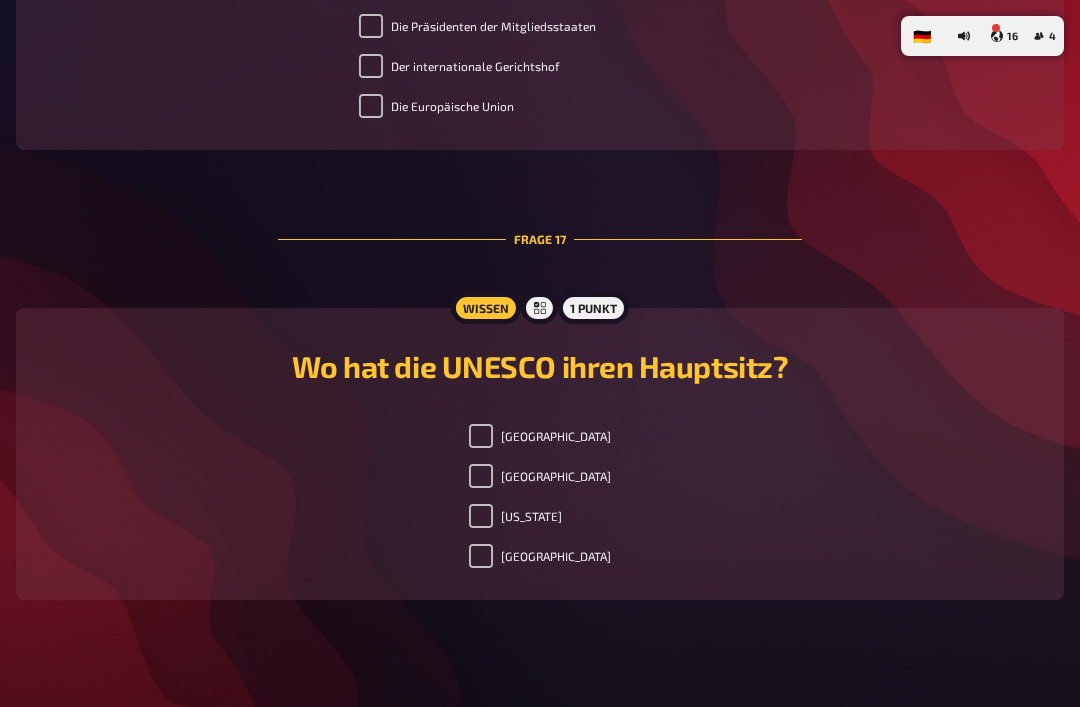 checkbox on "true" 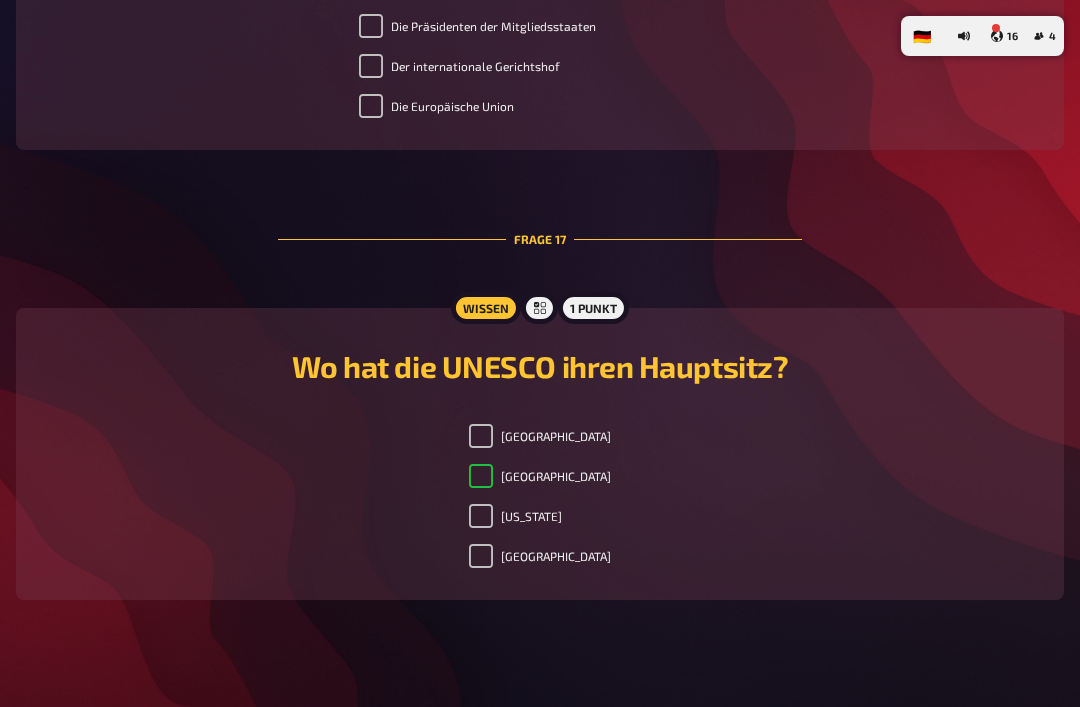 checkbox on "true" 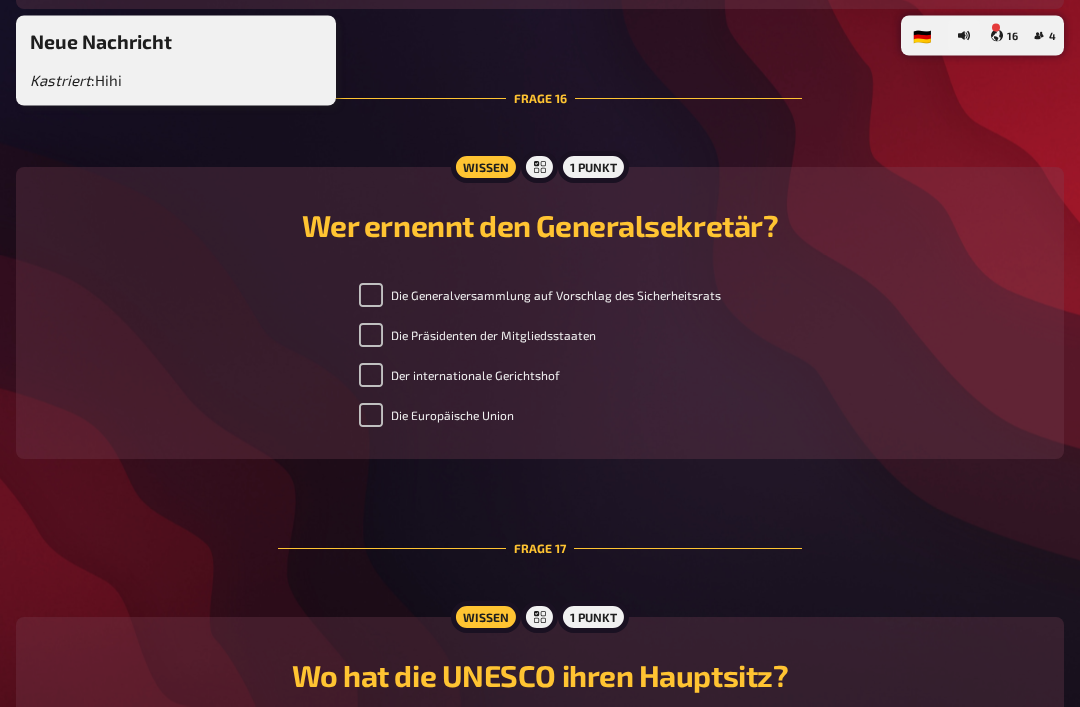 scroll, scrollTop: 7461, scrollLeft: 0, axis: vertical 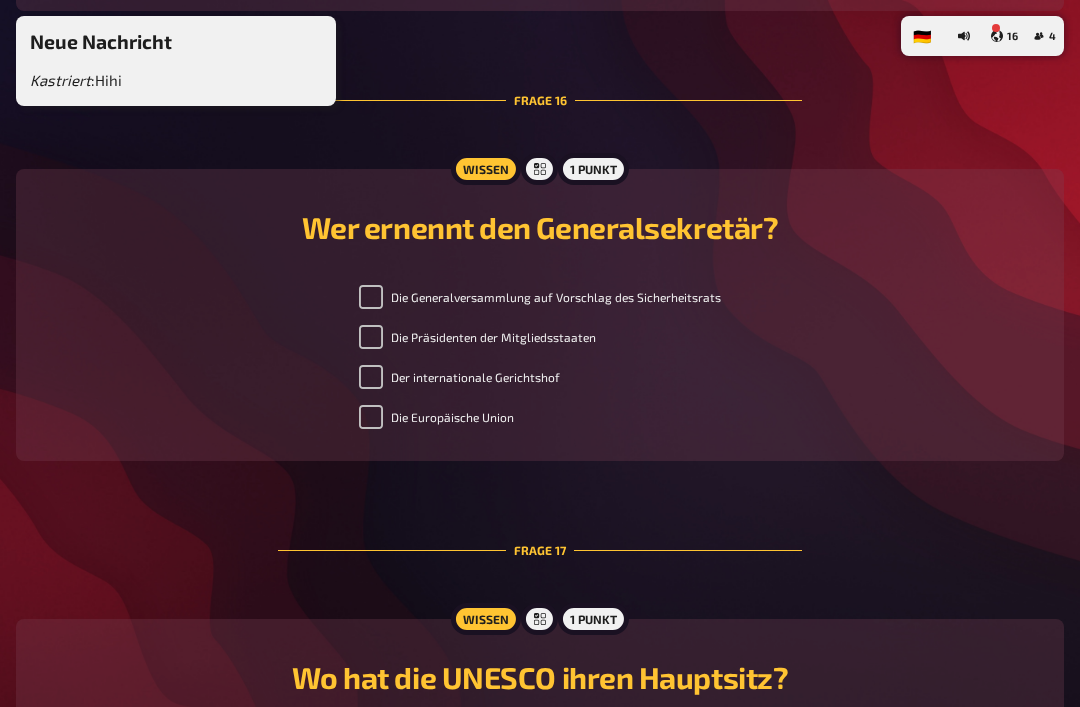 checkbox on "true" 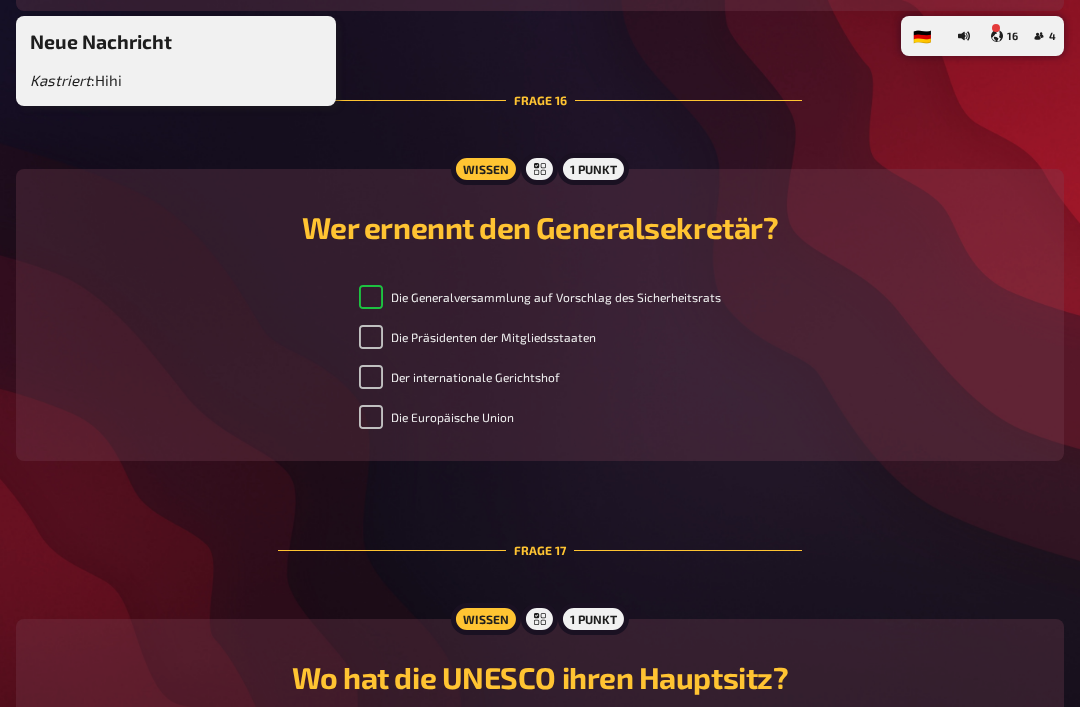 checkbox on "true" 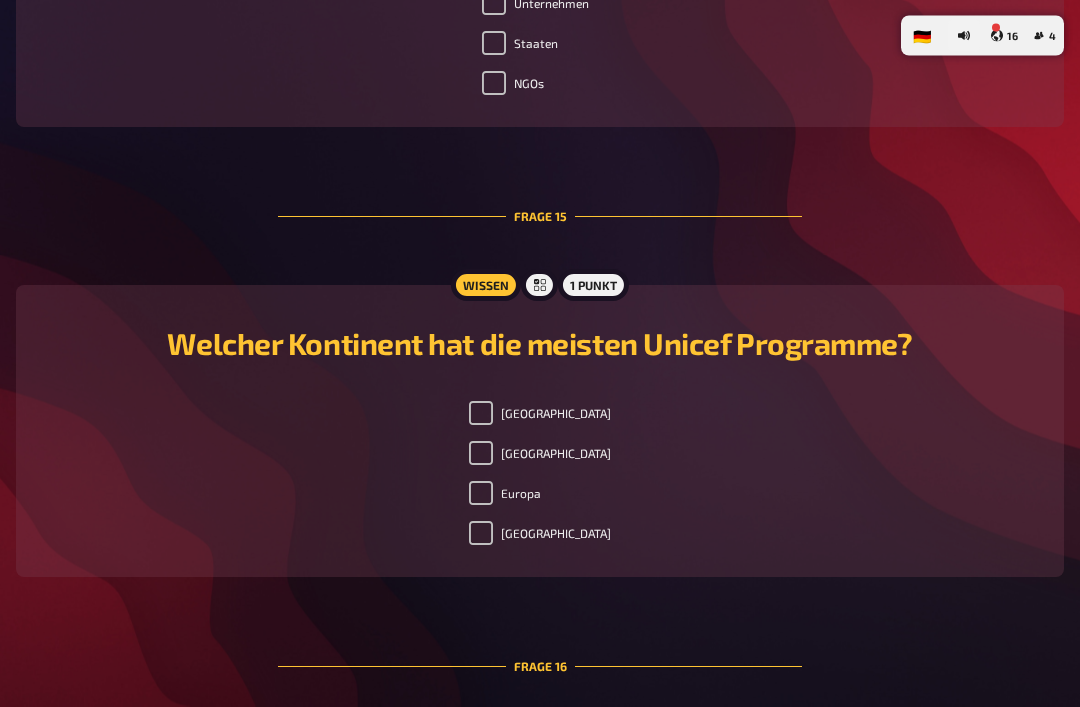 scroll, scrollTop: 6895, scrollLeft: 0, axis: vertical 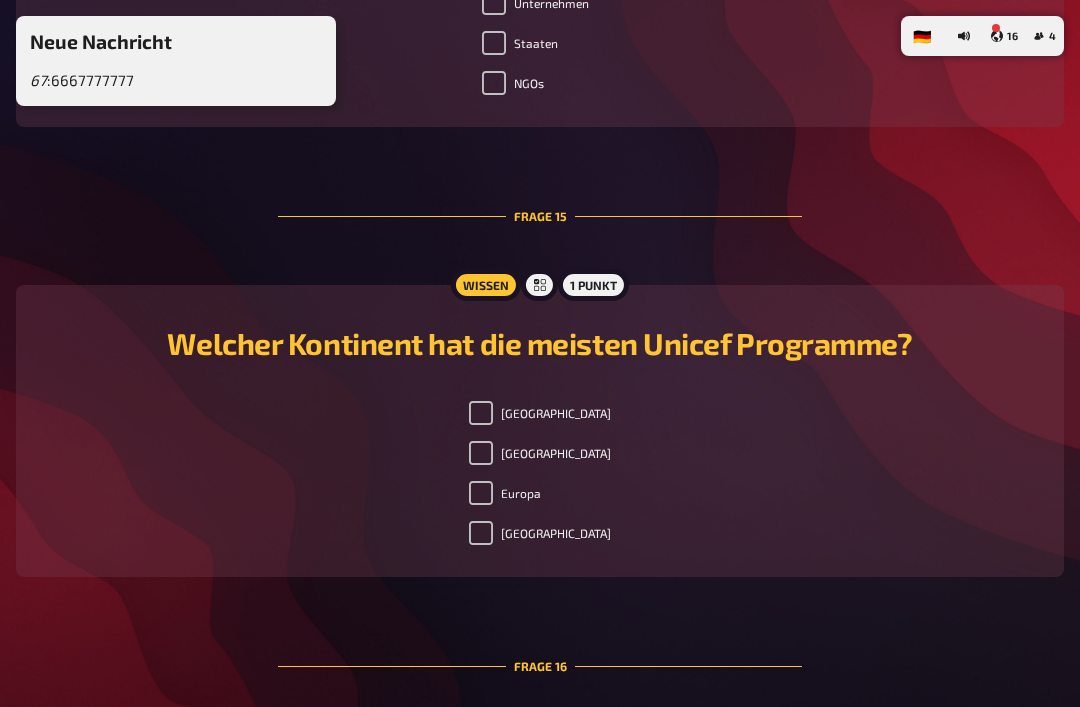 checkbox on "true" 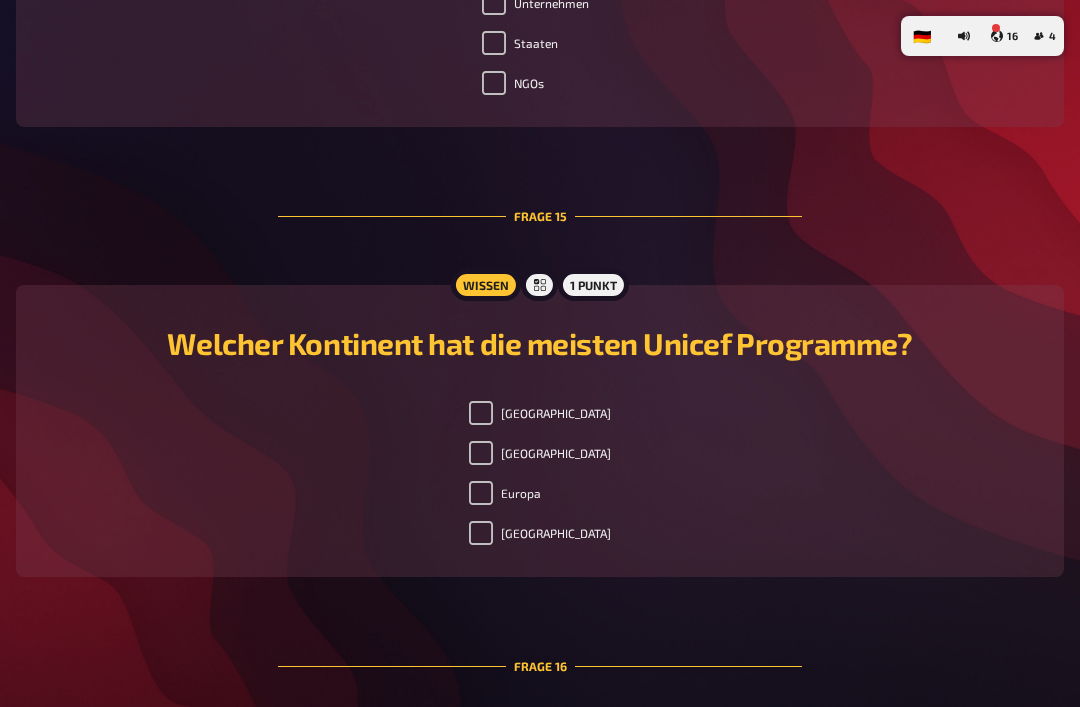 click on "Welcher Kontinent hat die meisten Unicef Programme? Afrika Amerika Europa Asien" at bounding box center (540, 431) 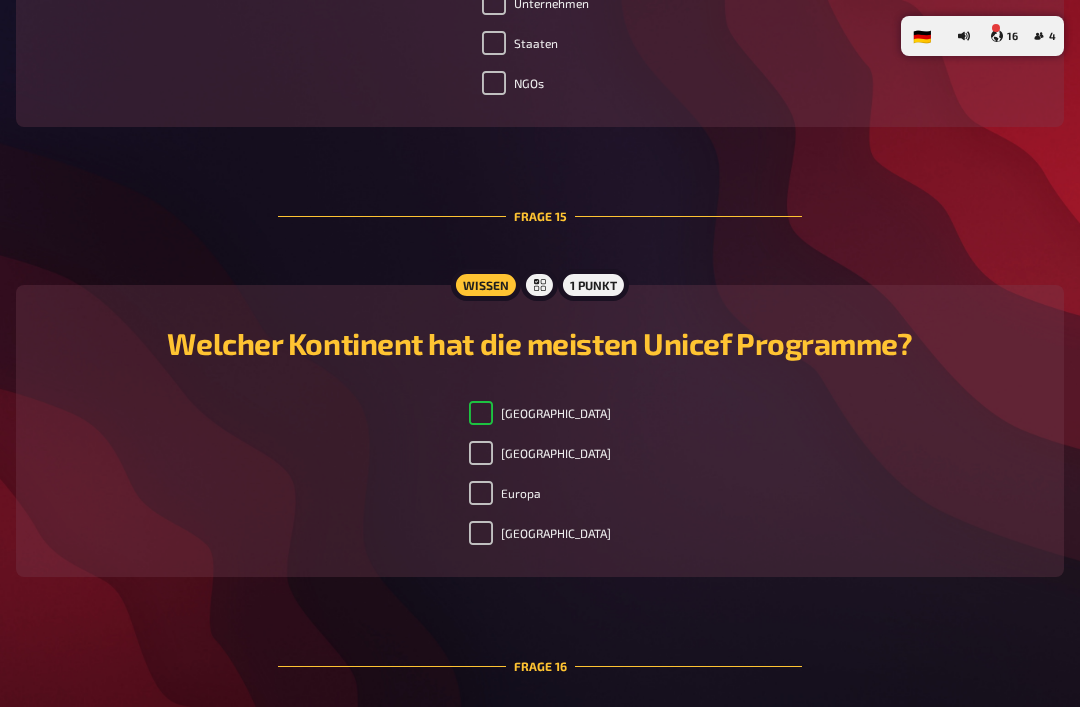 checkbox on "true" 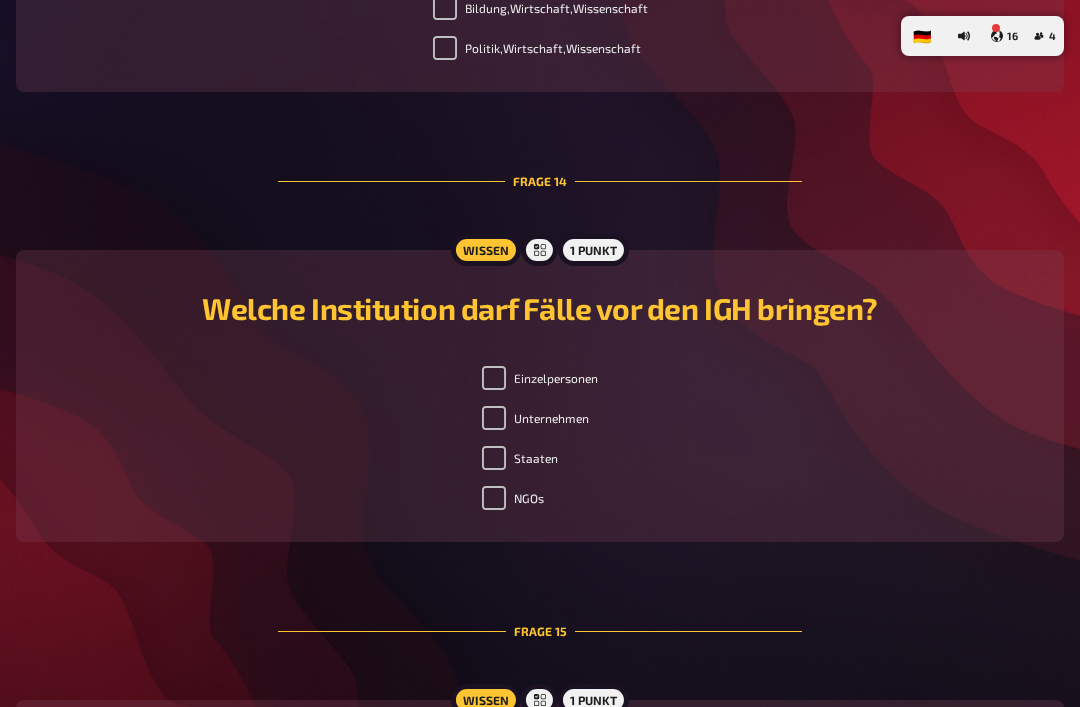 scroll, scrollTop: 6477, scrollLeft: 0, axis: vertical 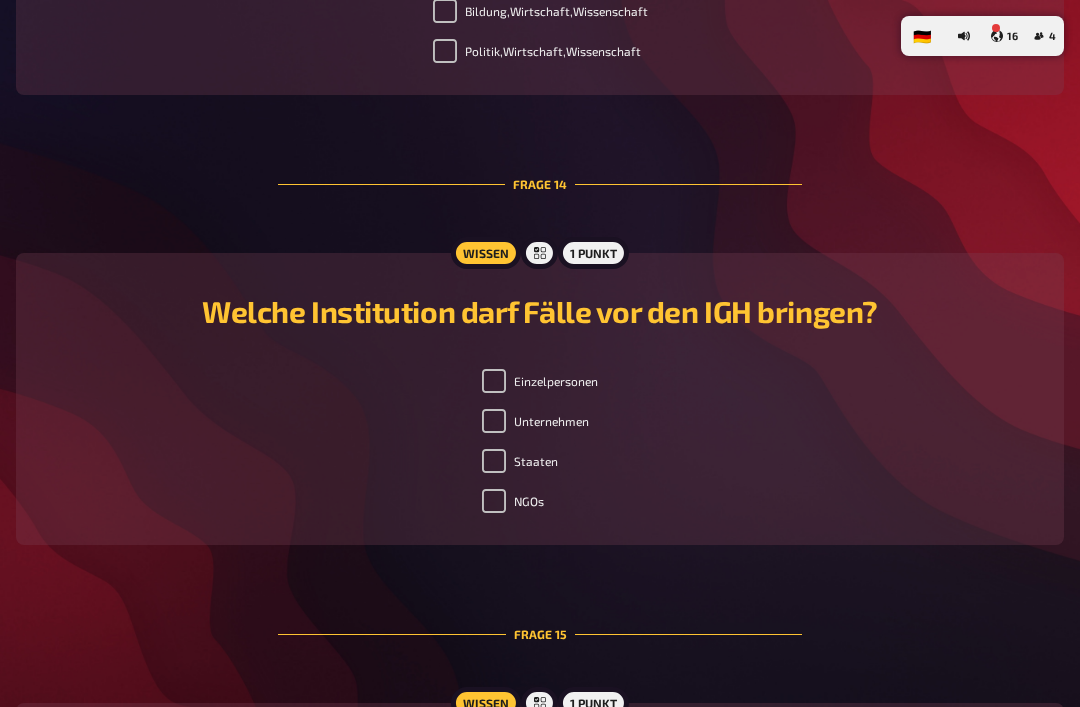 click on "Staaten" at bounding box center (494, 461) 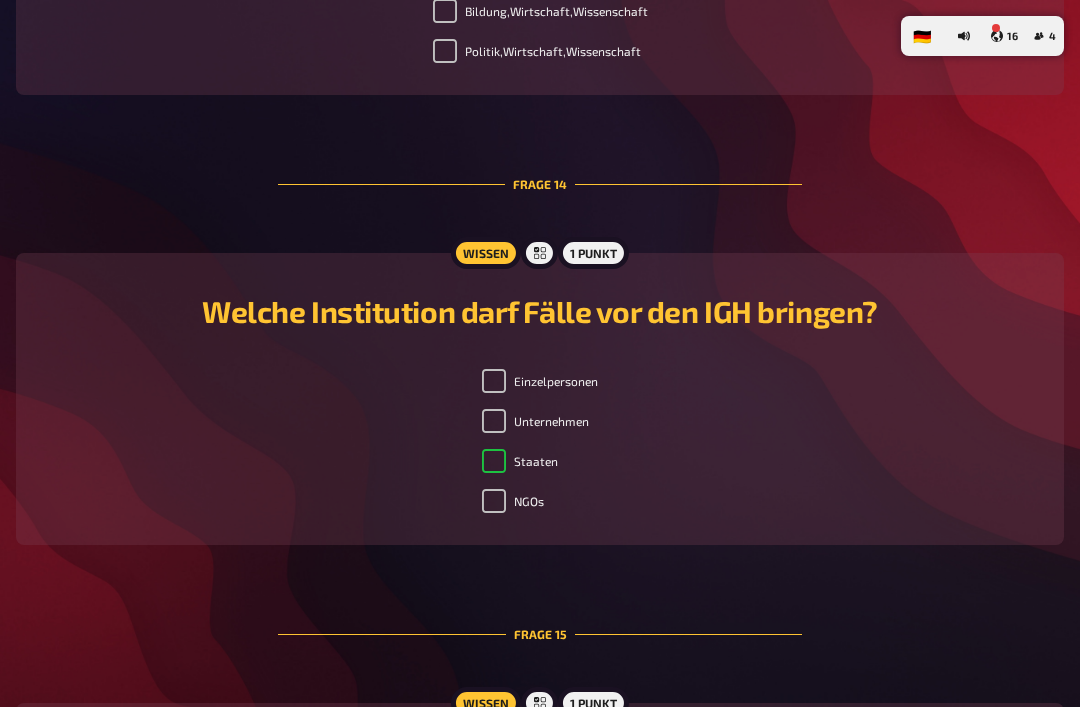 checkbox on "true" 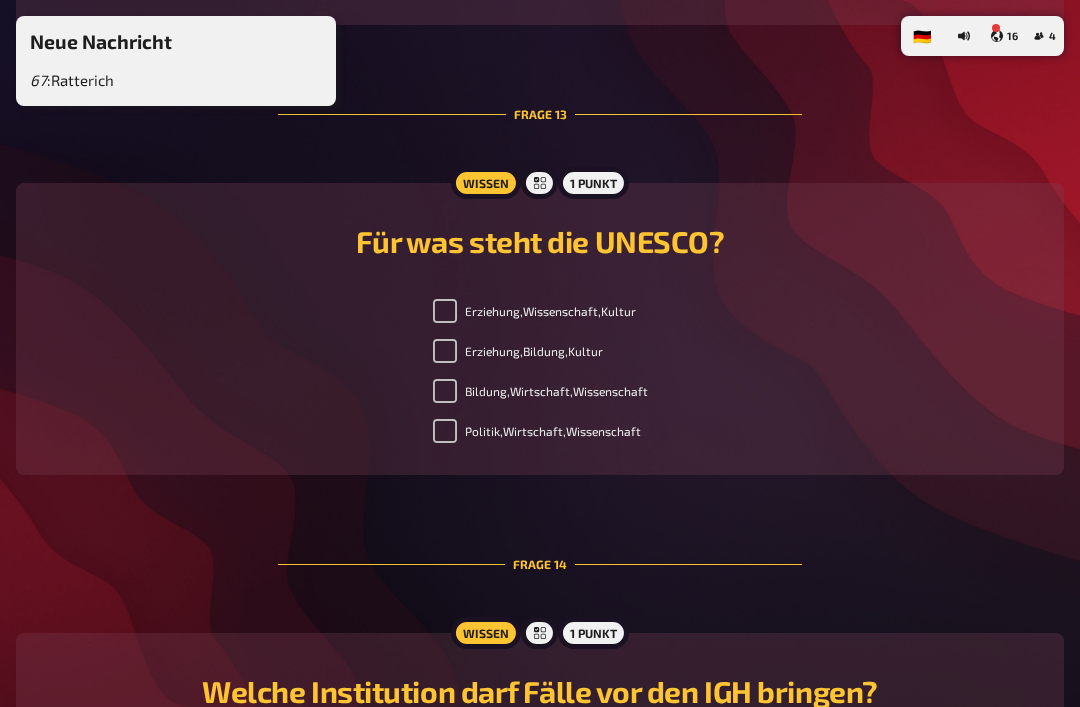 scroll, scrollTop: 6089, scrollLeft: 0, axis: vertical 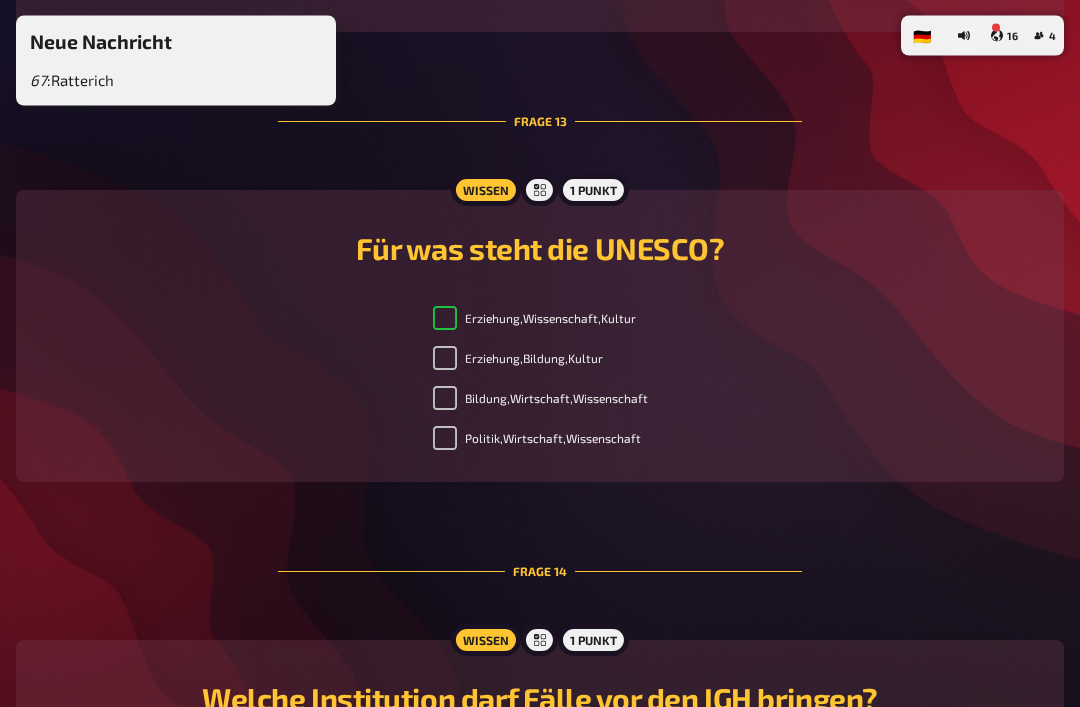 checkbox on "true" 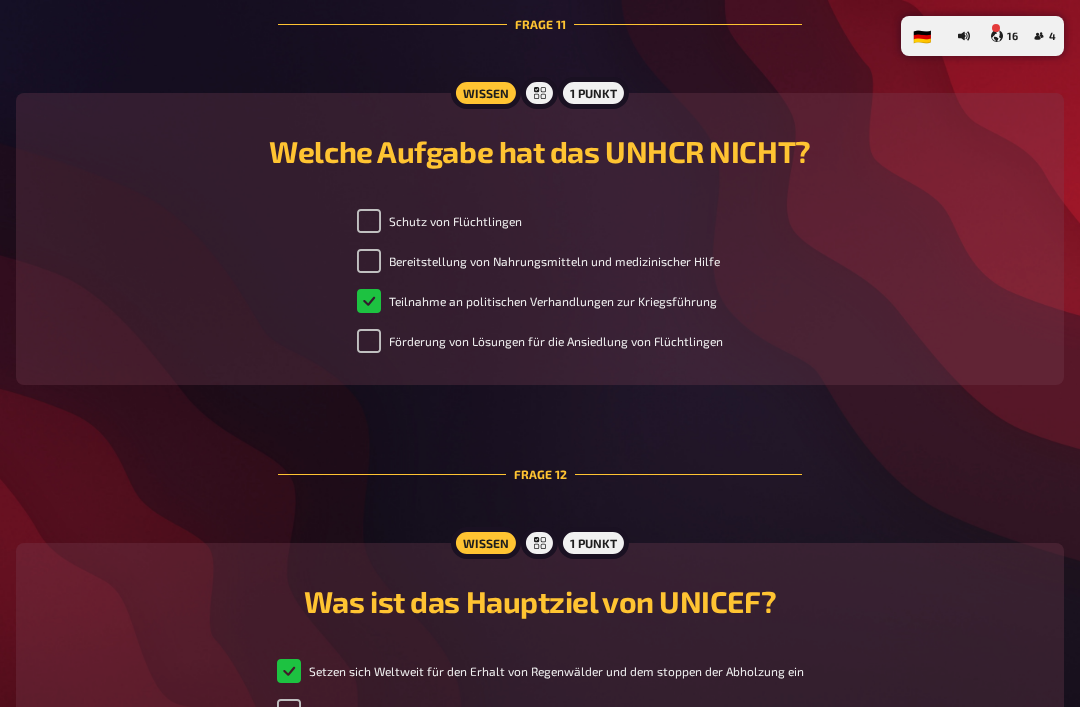 scroll, scrollTop: 5282, scrollLeft: 0, axis: vertical 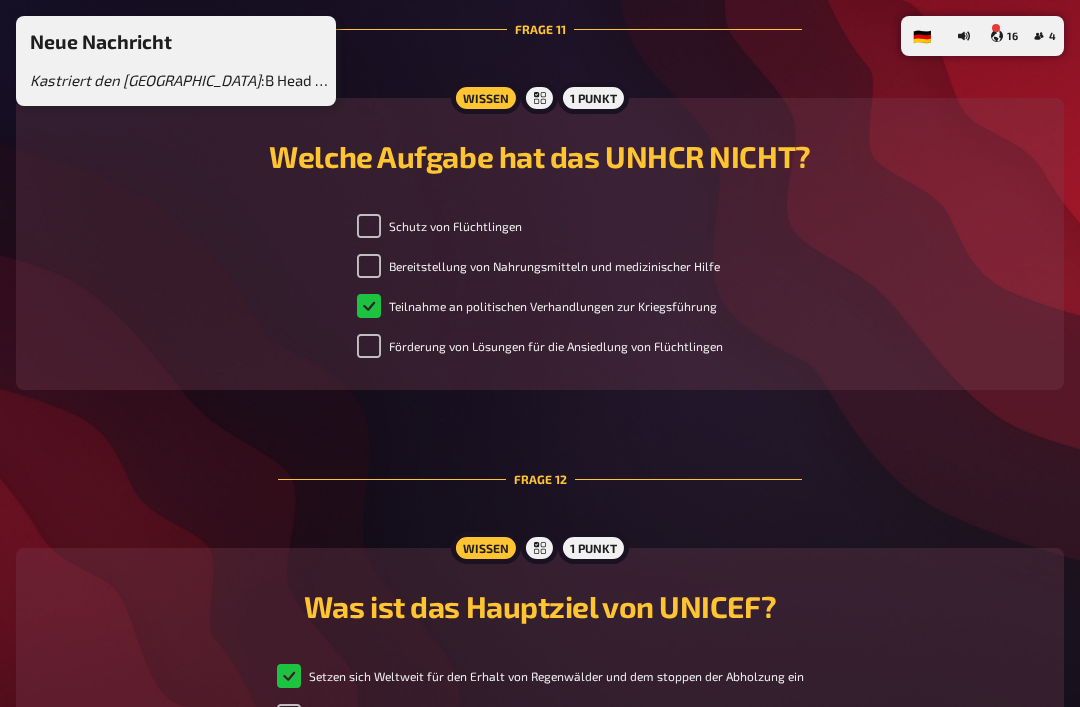 checkbox on "true" 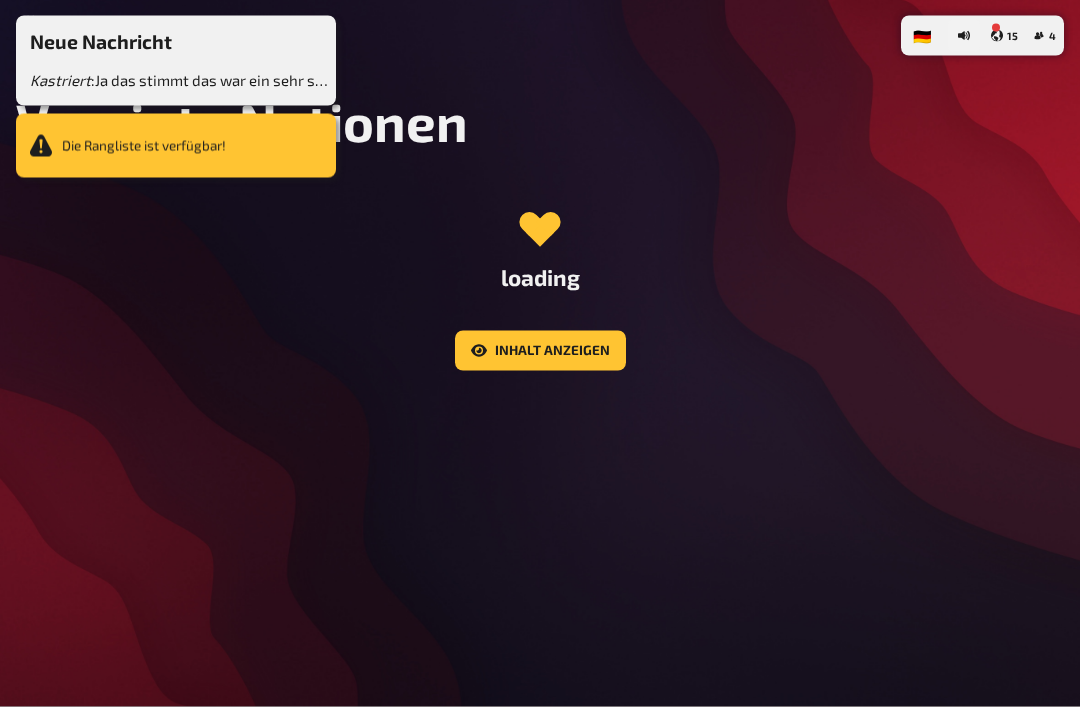 scroll, scrollTop: 64, scrollLeft: 0, axis: vertical 